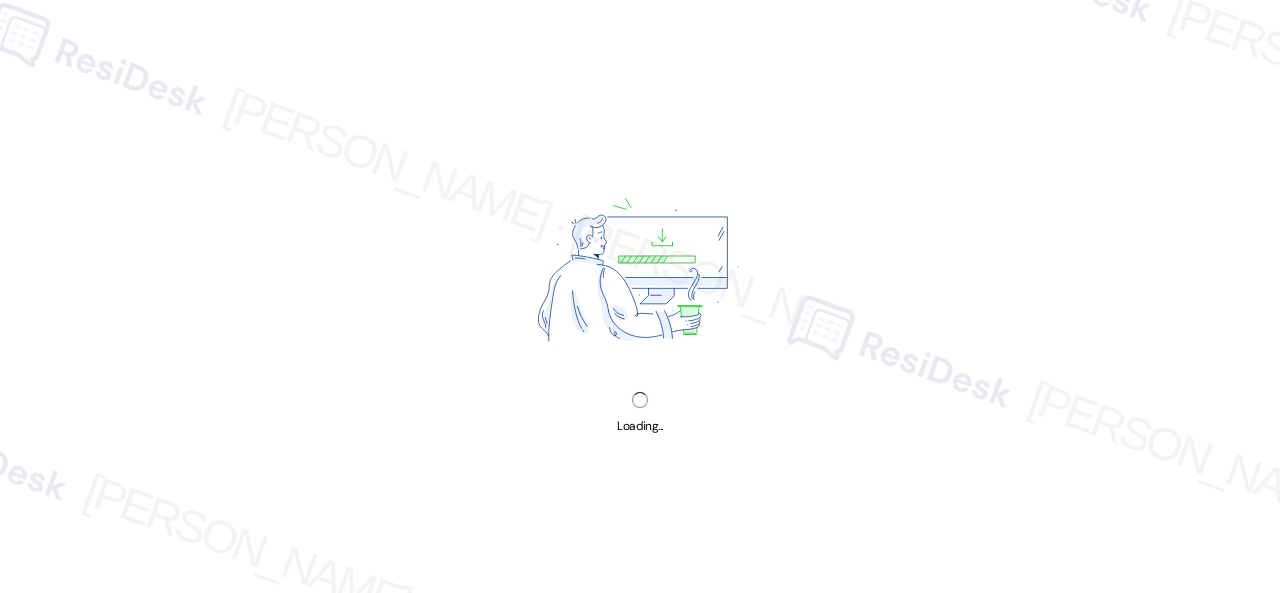 scroll, scrollTop: 0, scrollLeft: 0, axis: both 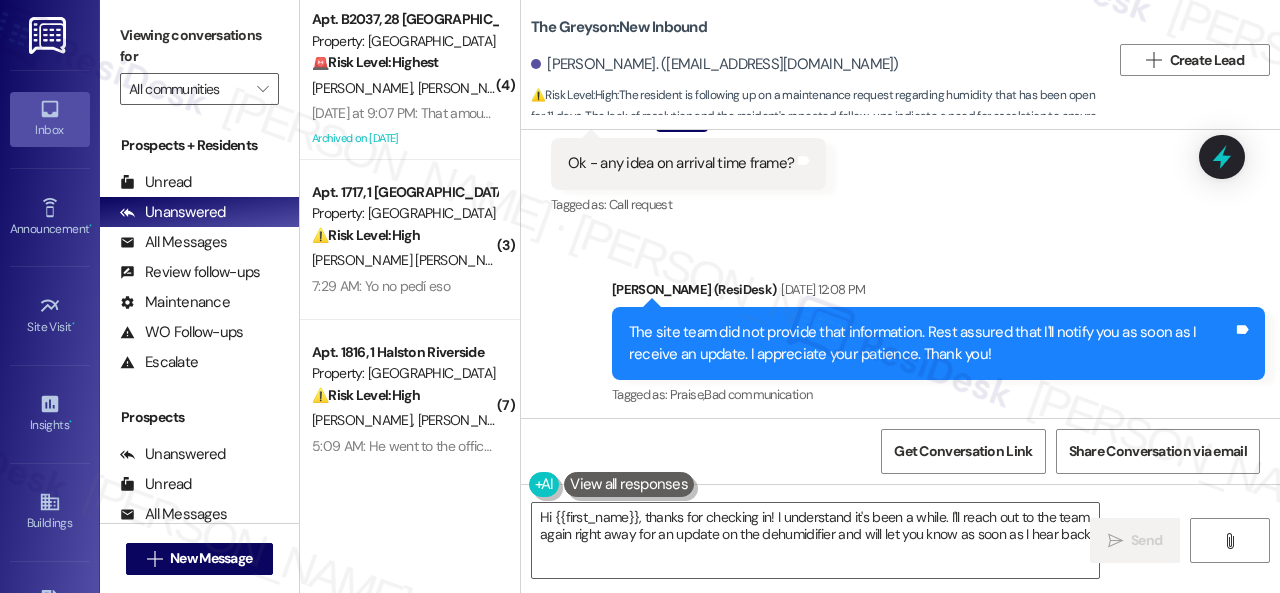 type on "Hi {{first_name}}, thanks for checking in! I understand it's been a while. I'll reach out to the team again right away for an update on the dehumidifier and will let you know as soon as I hear back!" 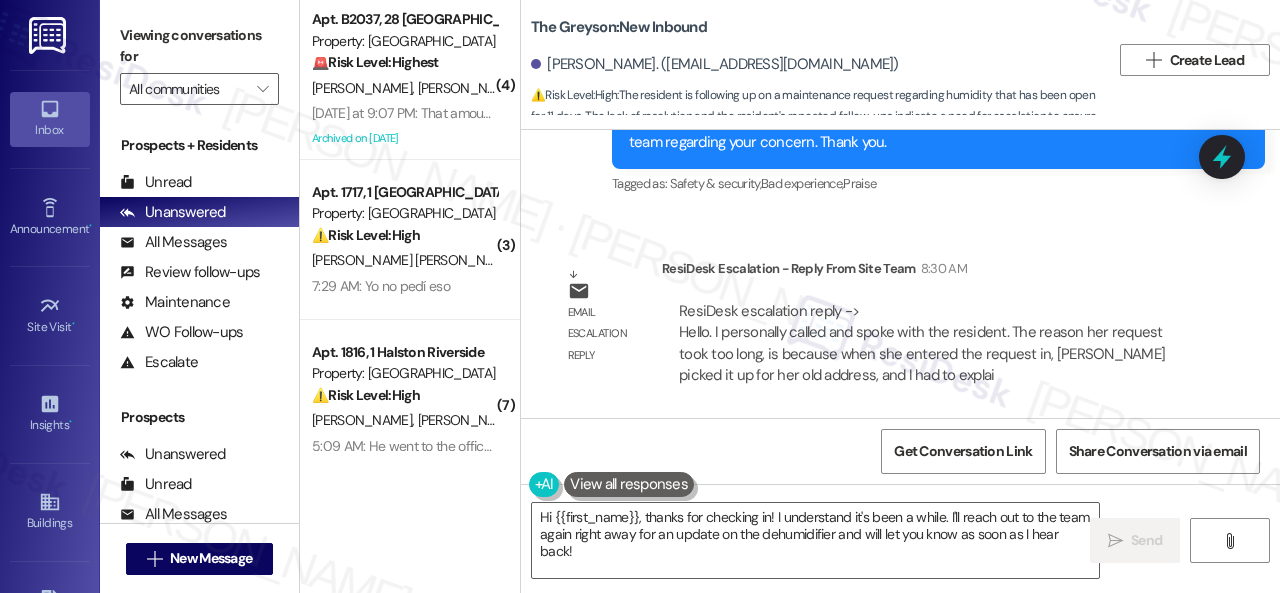scroll, scrollTop: 8564, scrollLeft: 0, axis: vertical 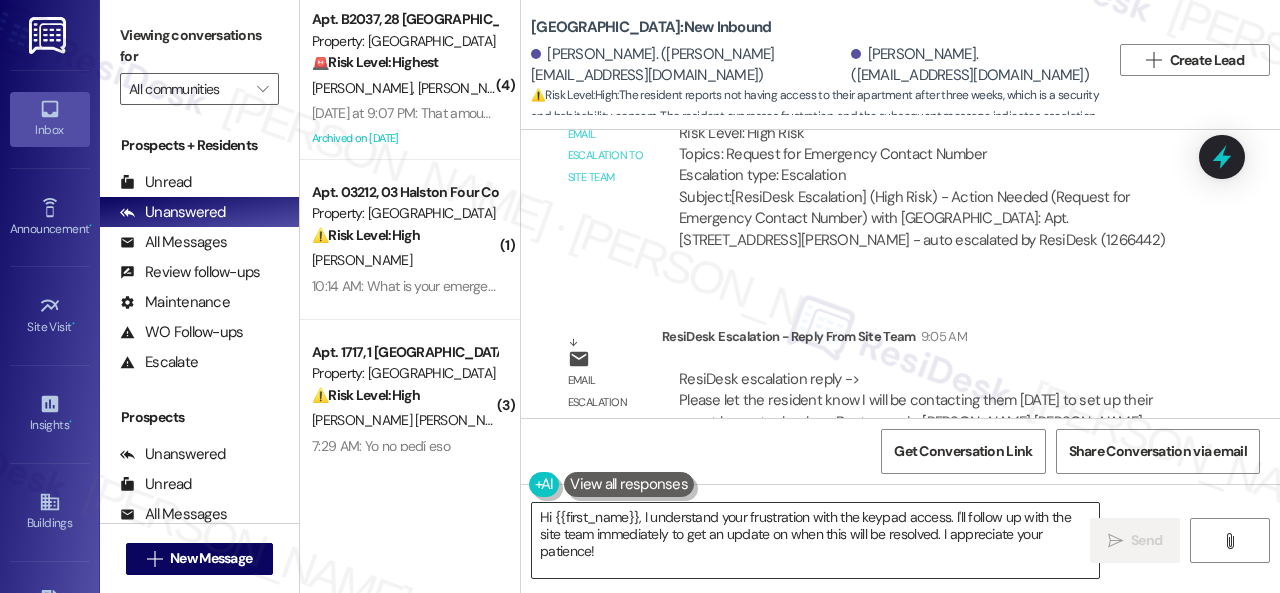 click on "Hi {{first_name}}, I understand your frustration with the keypad access. I'll follow up with the site team immediately to get an update on when this will be resolved. I appreciate your patience!" at bounding box center (815, 540) 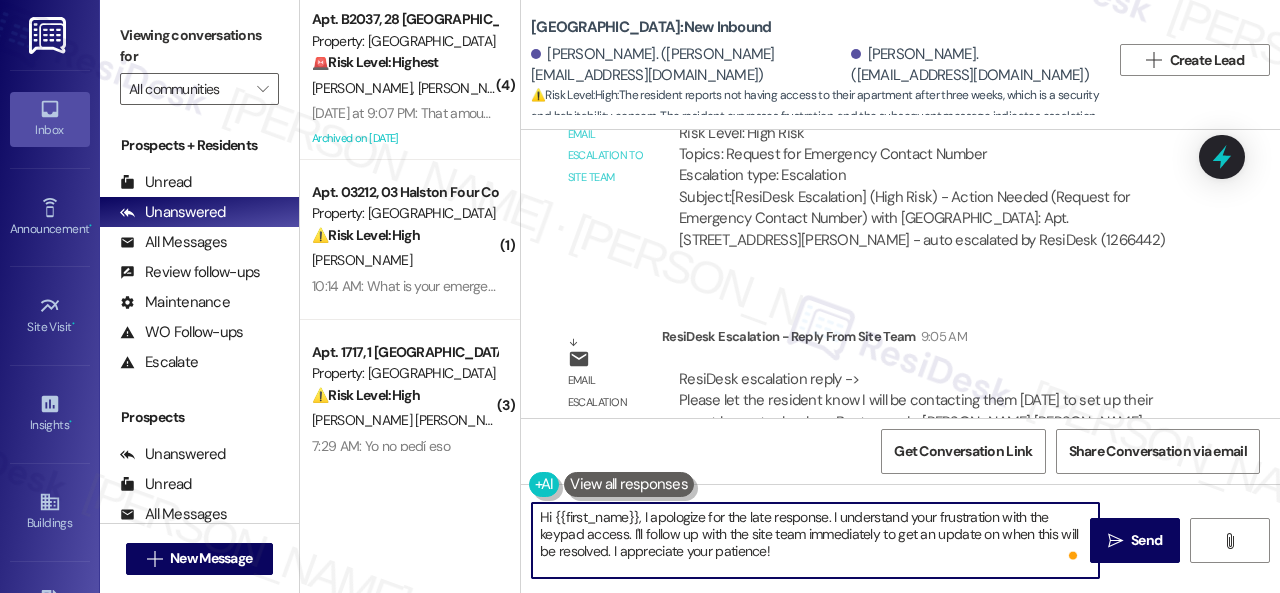 drag, startPoint x: 632, startPoint y: 537, endPoint x: 824, endPoint y: 565, distance: 194.03093 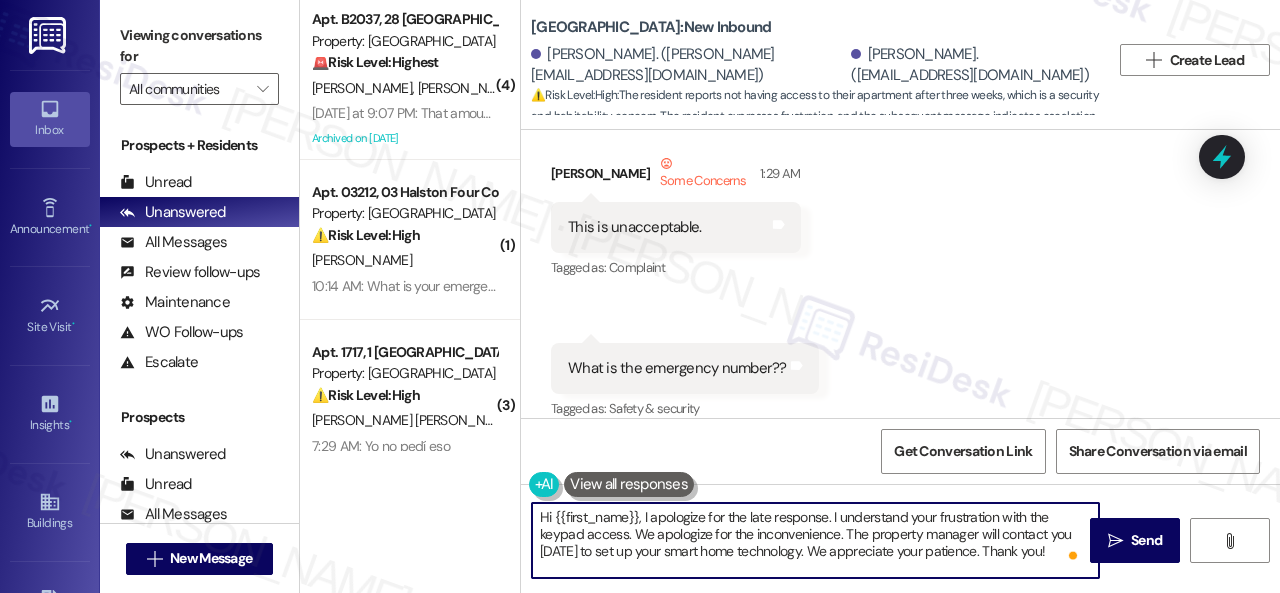 scroll, scrollTop: 7486, scrollLeft: 0, axis: vertical 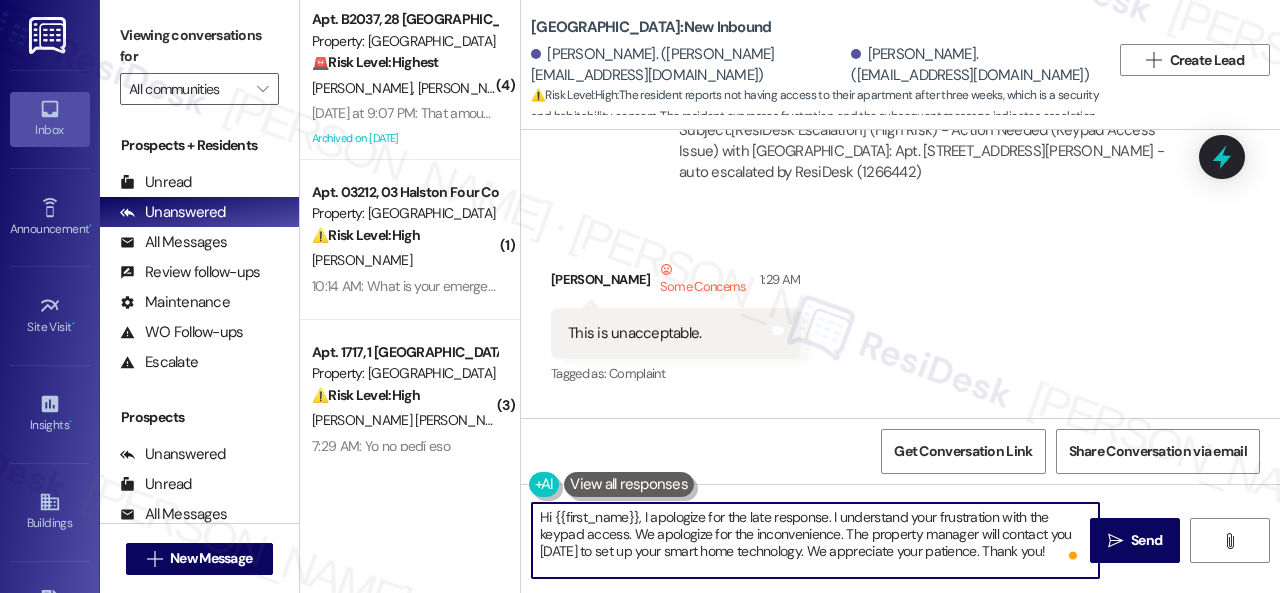 drag, startPoint x: 555, startPoint y: 515, endPoint x: 636, endPoint y: 519, distance: 81.09871 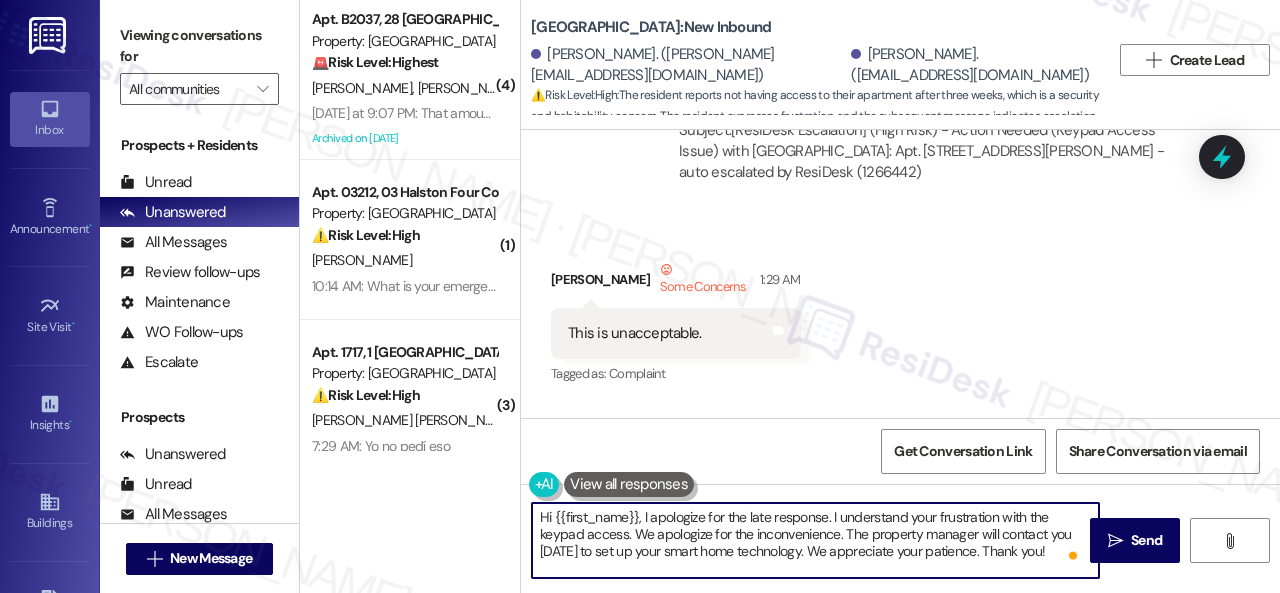 click on "Hi {{first_name}}, I apologize for the late response. I understand your frustration with the keypad access. We apologize for the inconvenience. The property manager will contact you today to set up your smart home technology. We appreciate your patience. Thank you!" at bounding box center [815, 540] 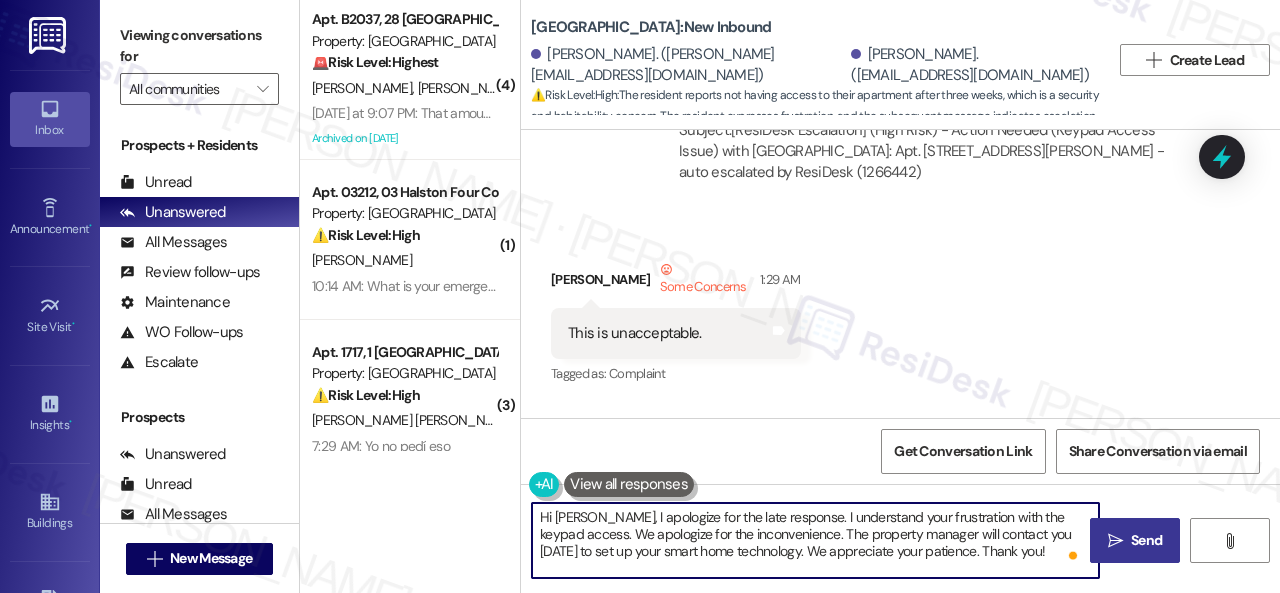 type on "Hi Kristin, I apologize for the late response. I understand your frustration with the keypad access. We apologize for the inconvenience. The property manager will contact you today to set up your smart home technology. We appreciate your patience. Thank you!" 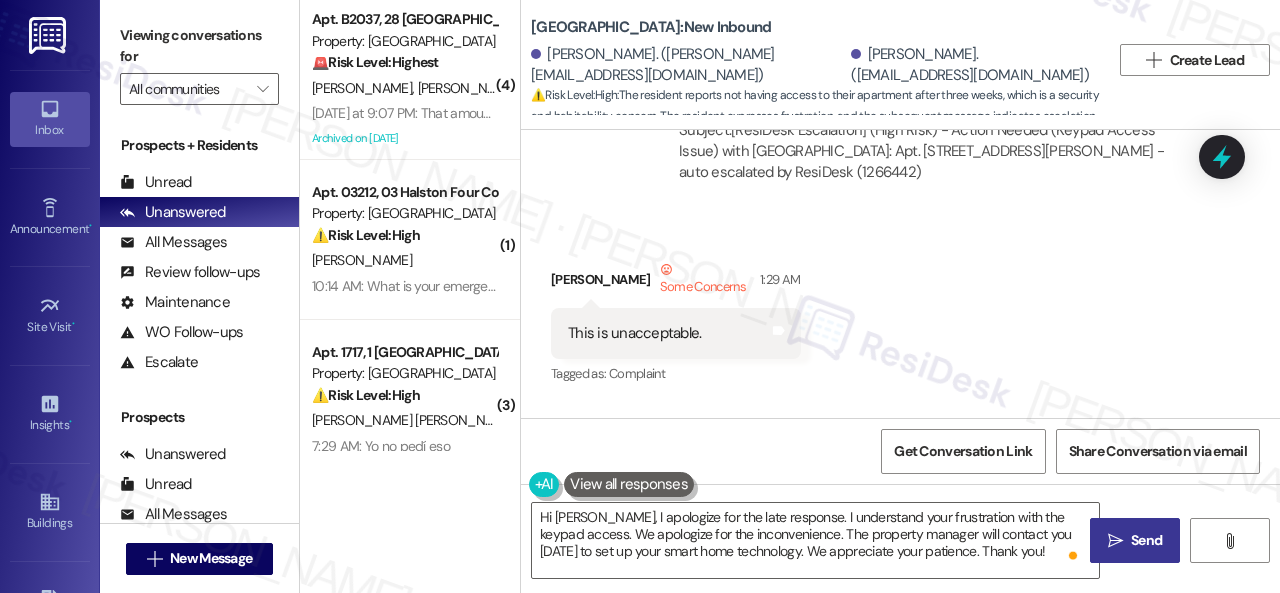 click on "" at bounding box center (1115, 541) 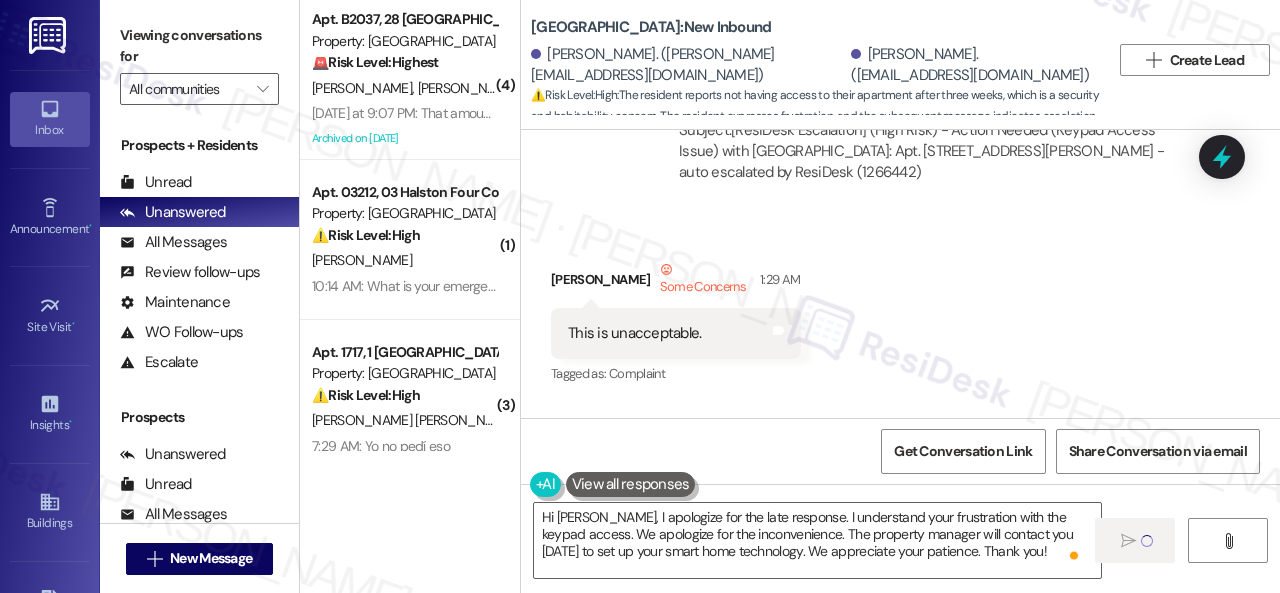 type 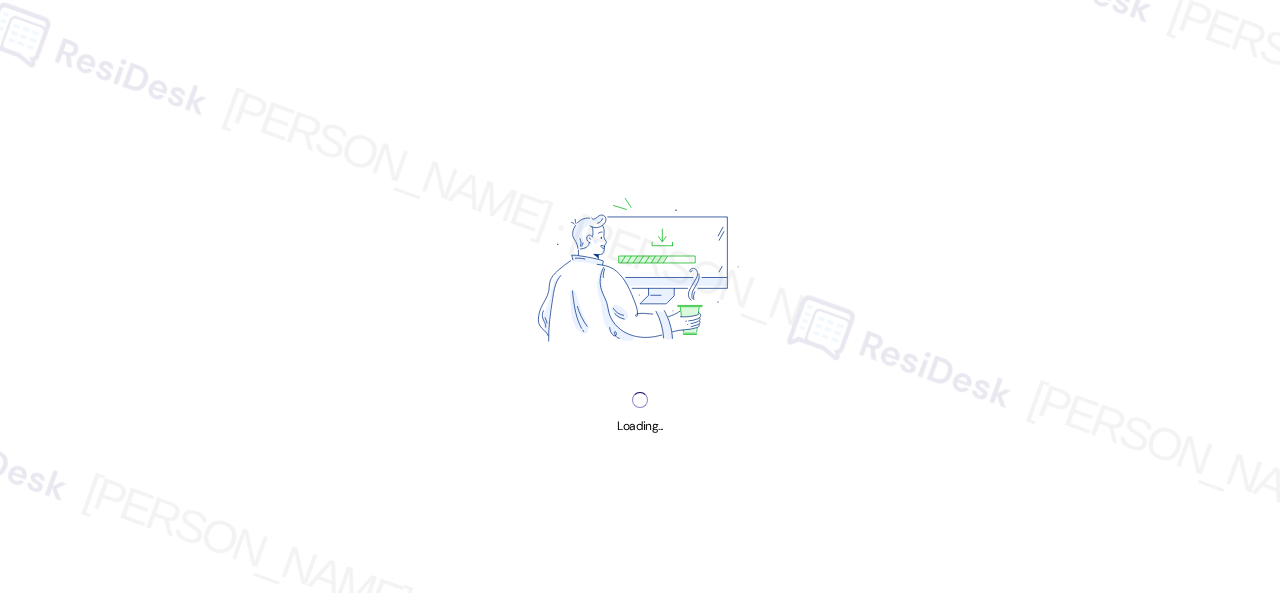scroll, scrollTop: 0, scrollLeft: 0, axis: both 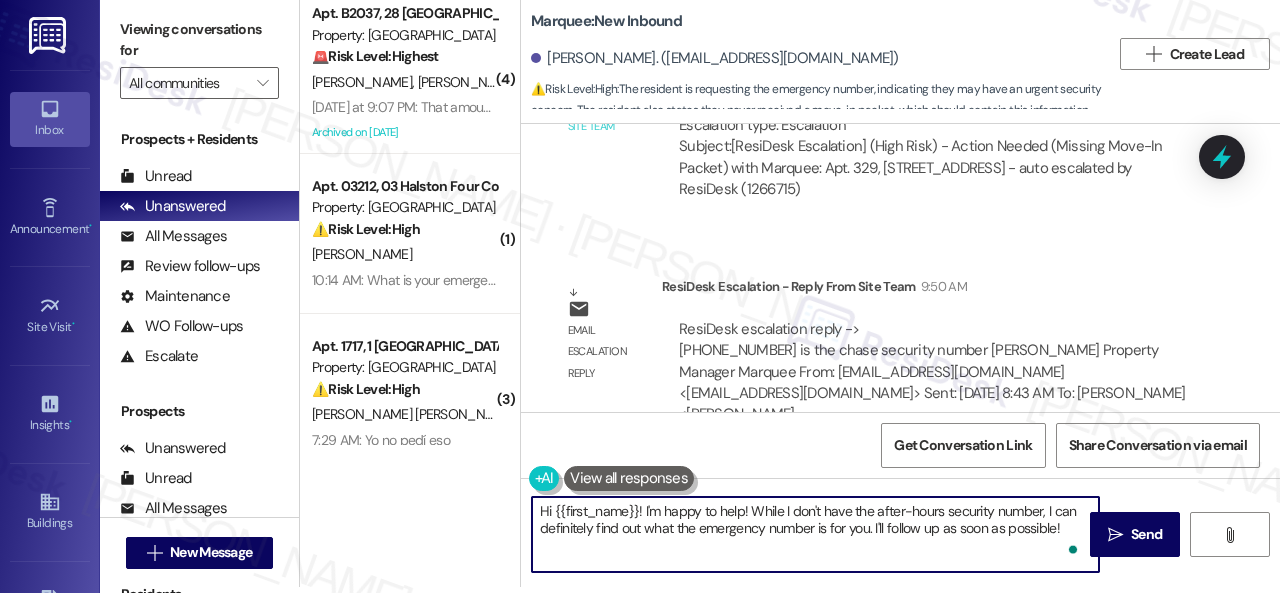 drag, startPoint x: 751, startPoint y: 517, endPoint x: 1104, endPoint y: 581, distance: 358.7548 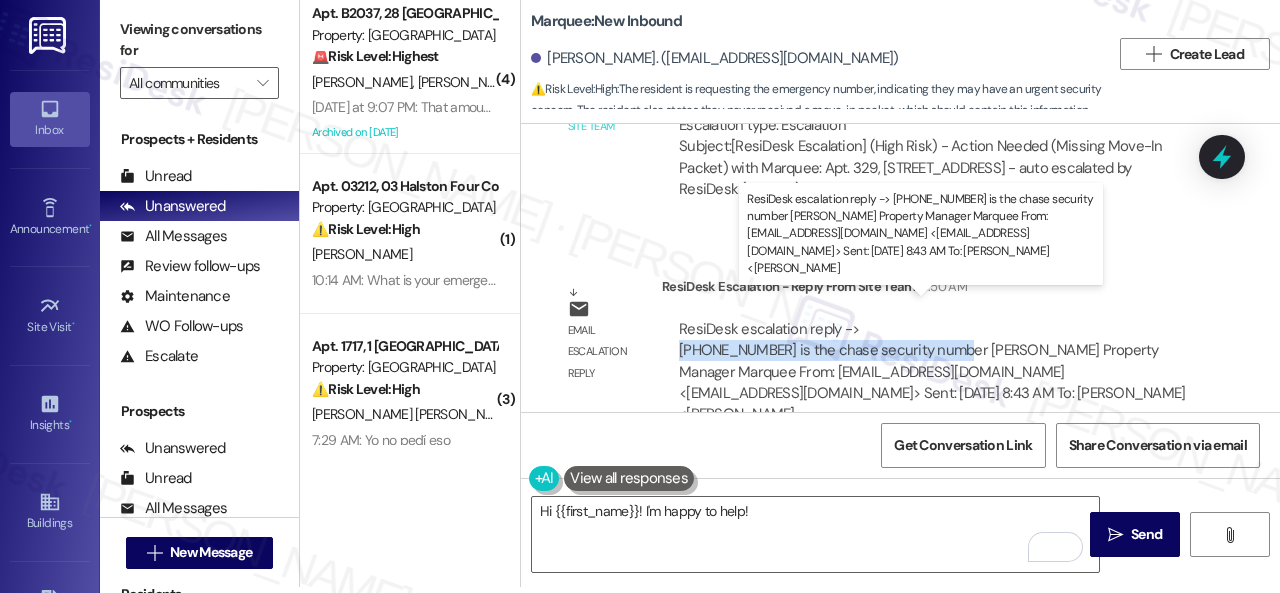 drag, startPoint x: 680, startPoint y: 323, endPoint x: 954, endPoint y: 329, distance: 274.06567 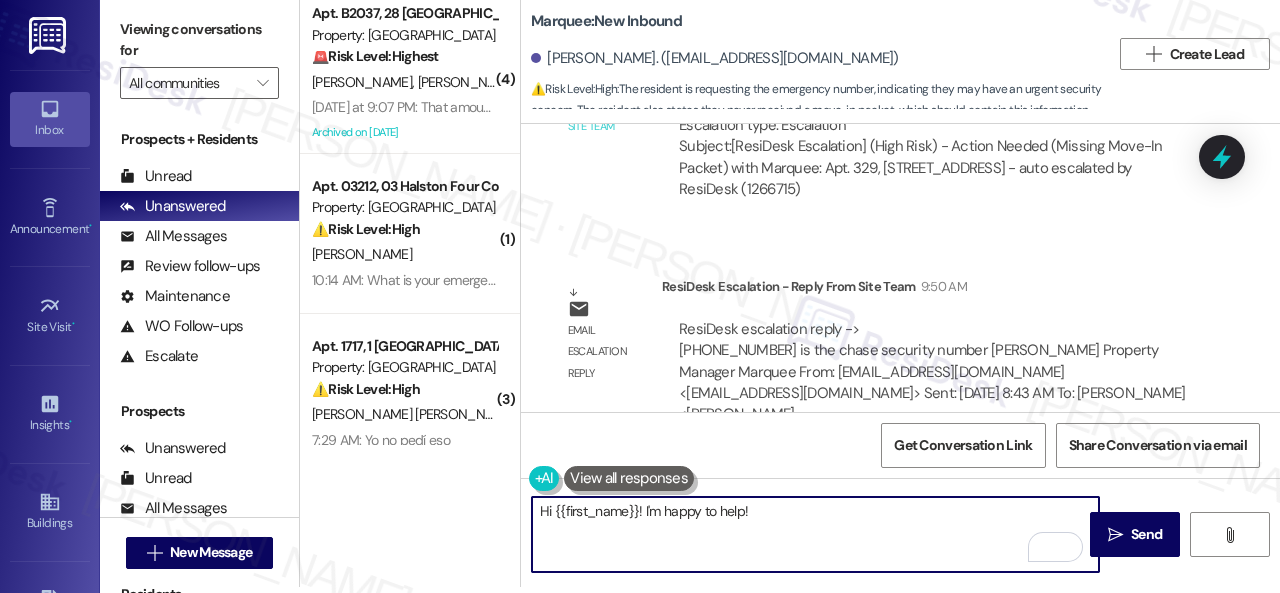 click on "Hi {{first_name}}! I'm happy to help!" at bounding box center (815, 534) 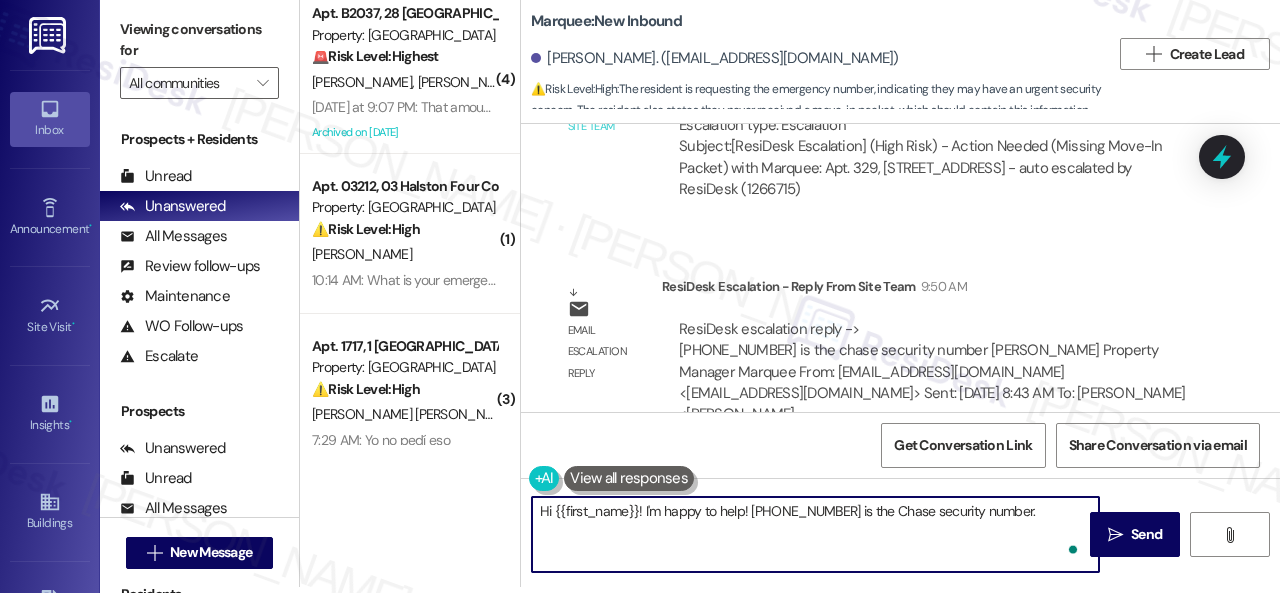 click on "Hi {{first_name}}! I'm happy to help! 612-578-4384 is the Chase security number." at bounding box center [815, 534] 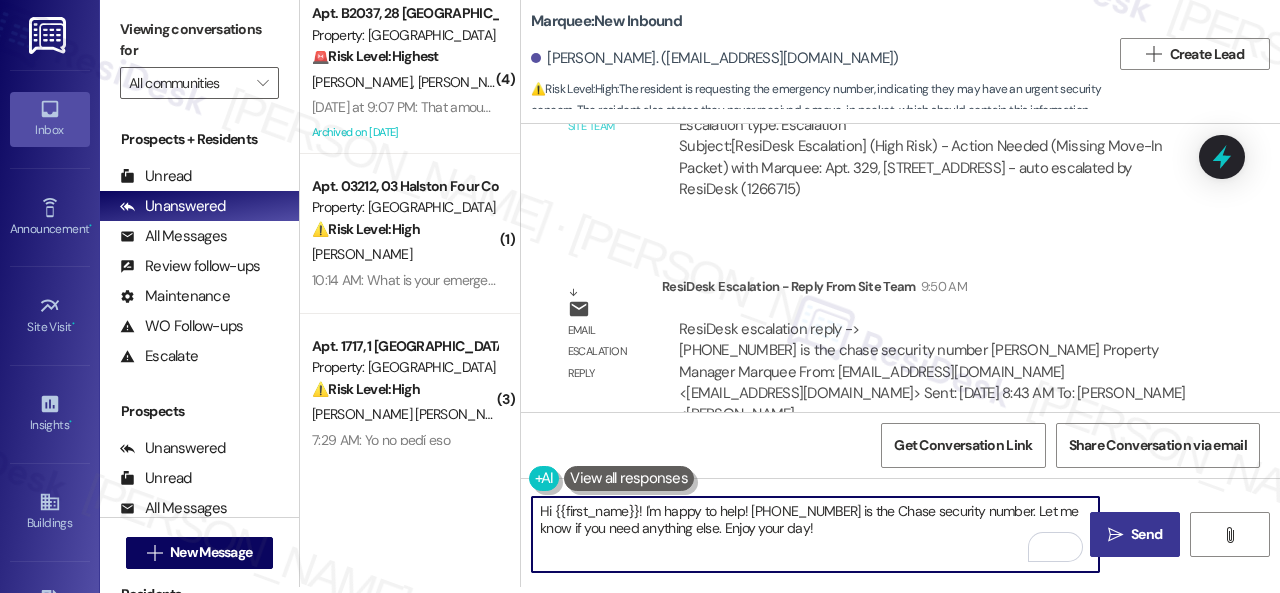 type on "Hi {{first_name}}! I'm happy to help! 612-578-4384 is the Chase security number. Let me know if you need anything else. Enjoy your day!" 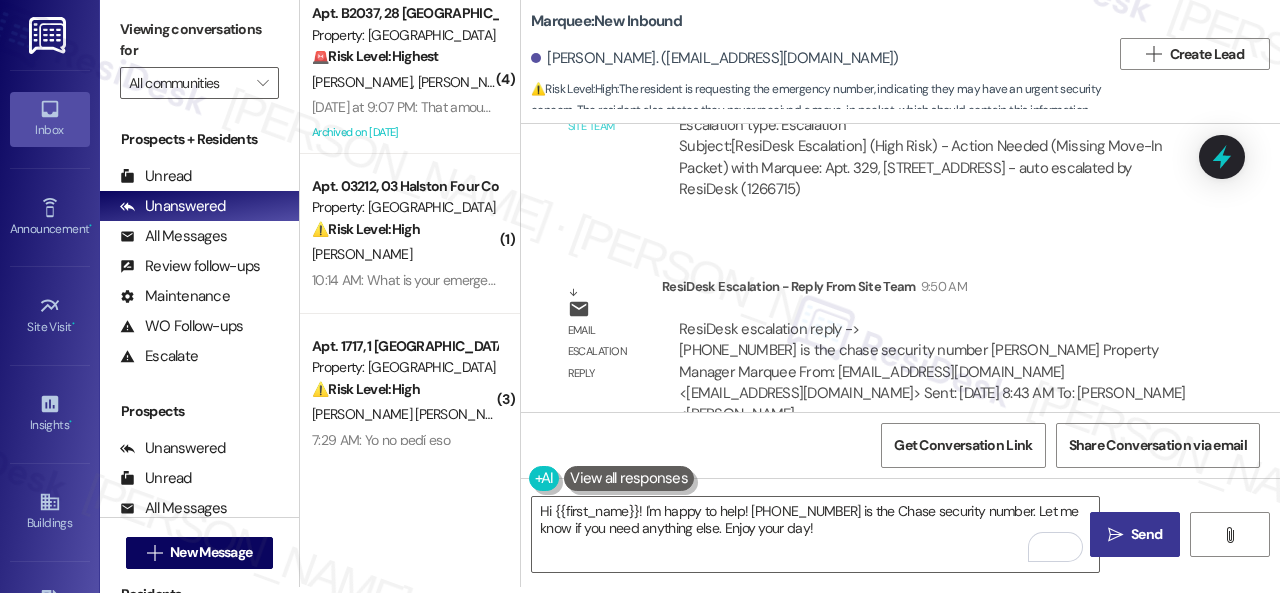 click on "Send" at bounding box center [1146, 534] 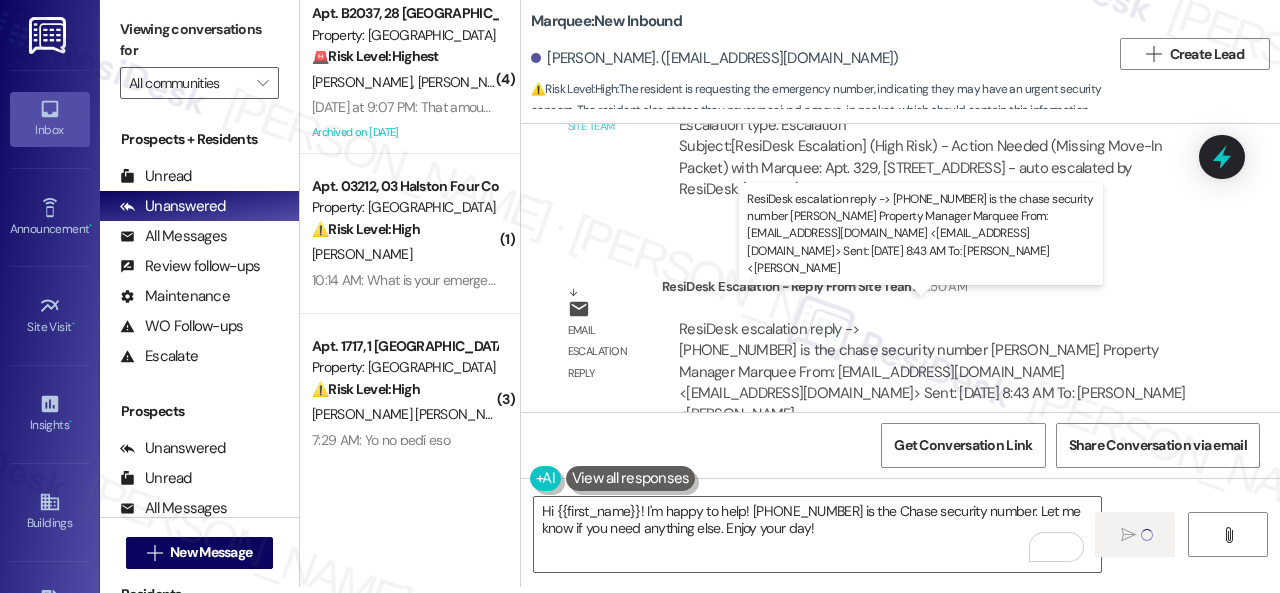 type 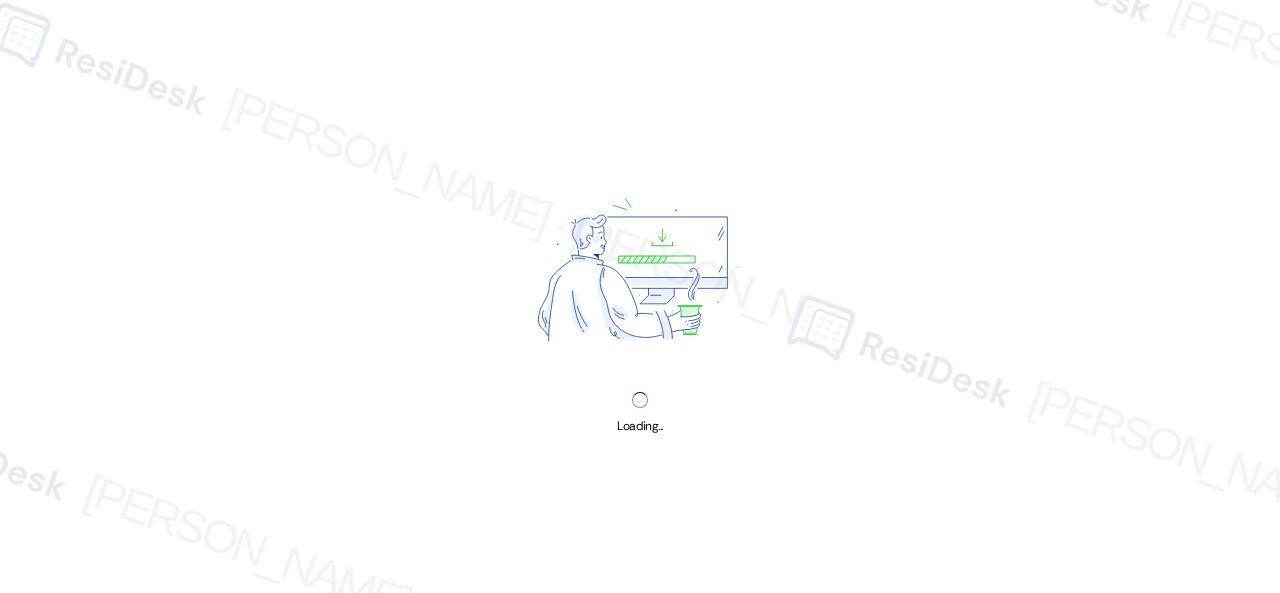 scroll, scrollTop: 0, scrollLeft: 0, axis: both 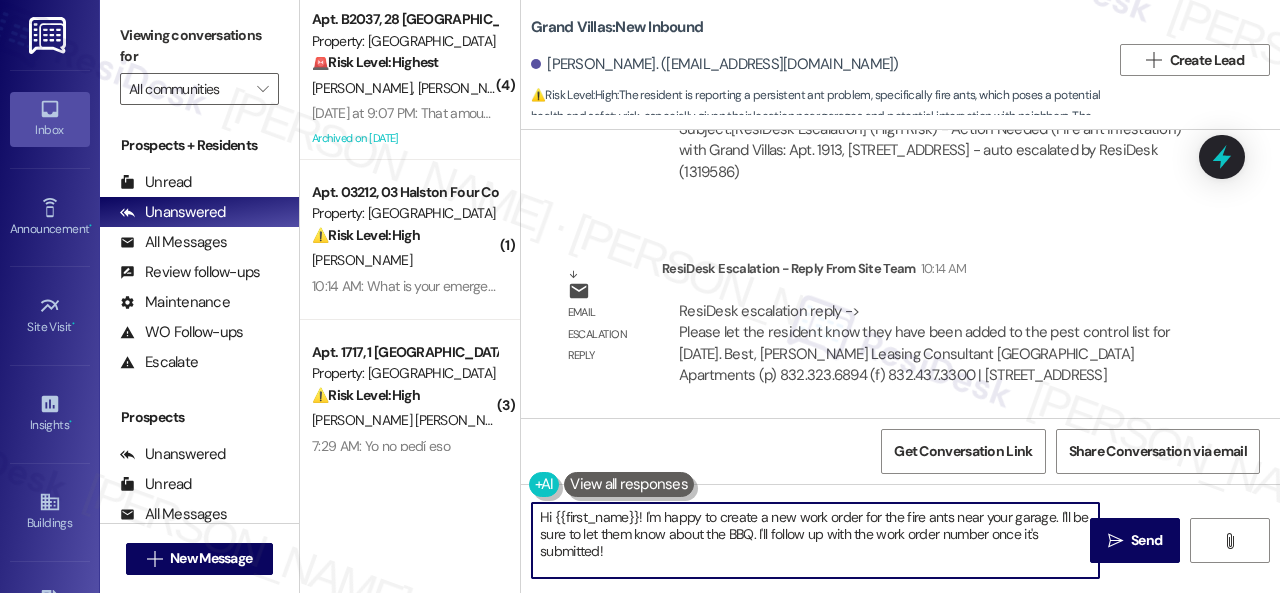 drag, startPoint x: 646, startPoint y: 519, endPoint x: 682, endPoint y: 575, distance: 66.573265 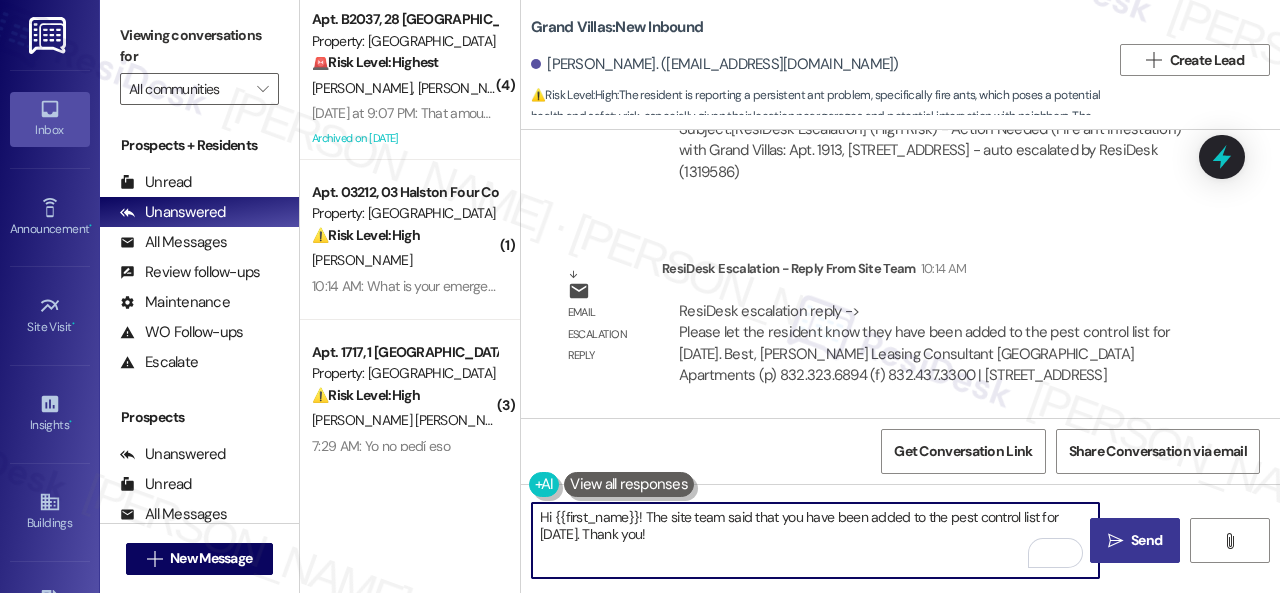 type on "Hi {{first_name}}! The site team said that you have been added to the pest control list for [DATE]. Thank you!" 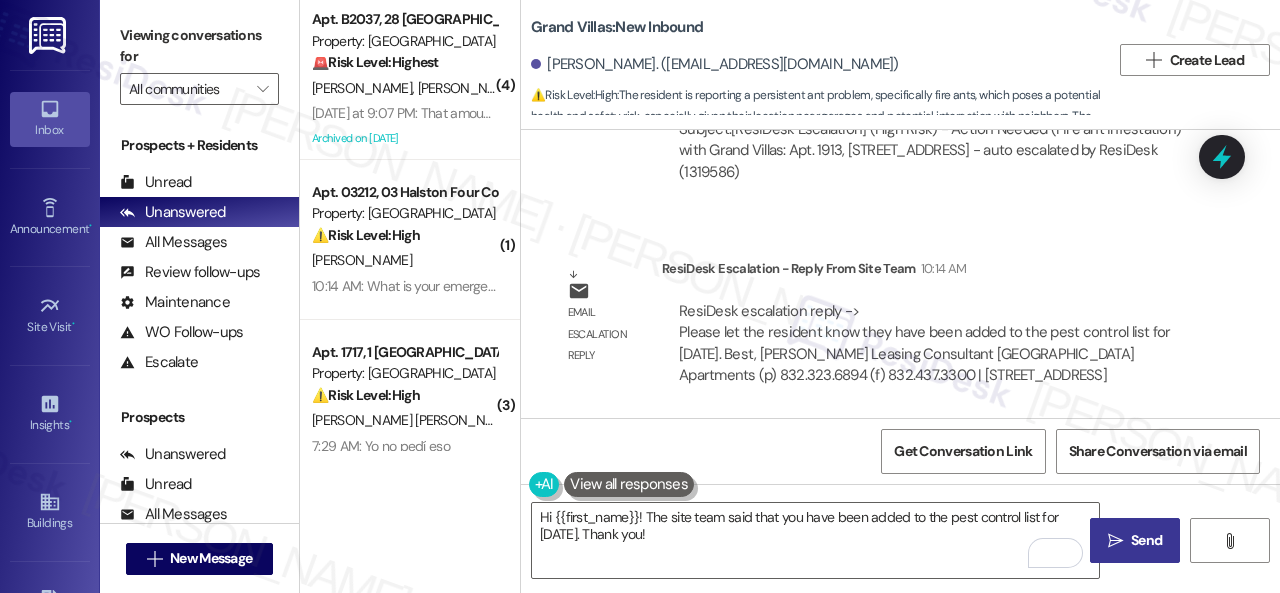 click on "Send" at bounding box center (1146, 540) 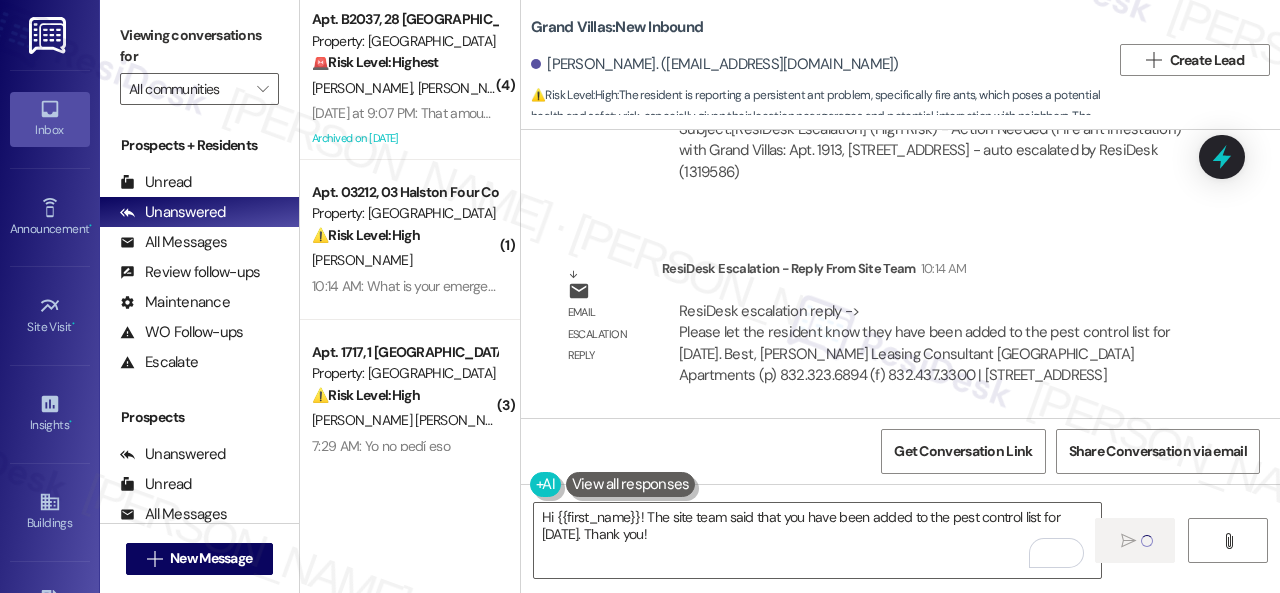 type 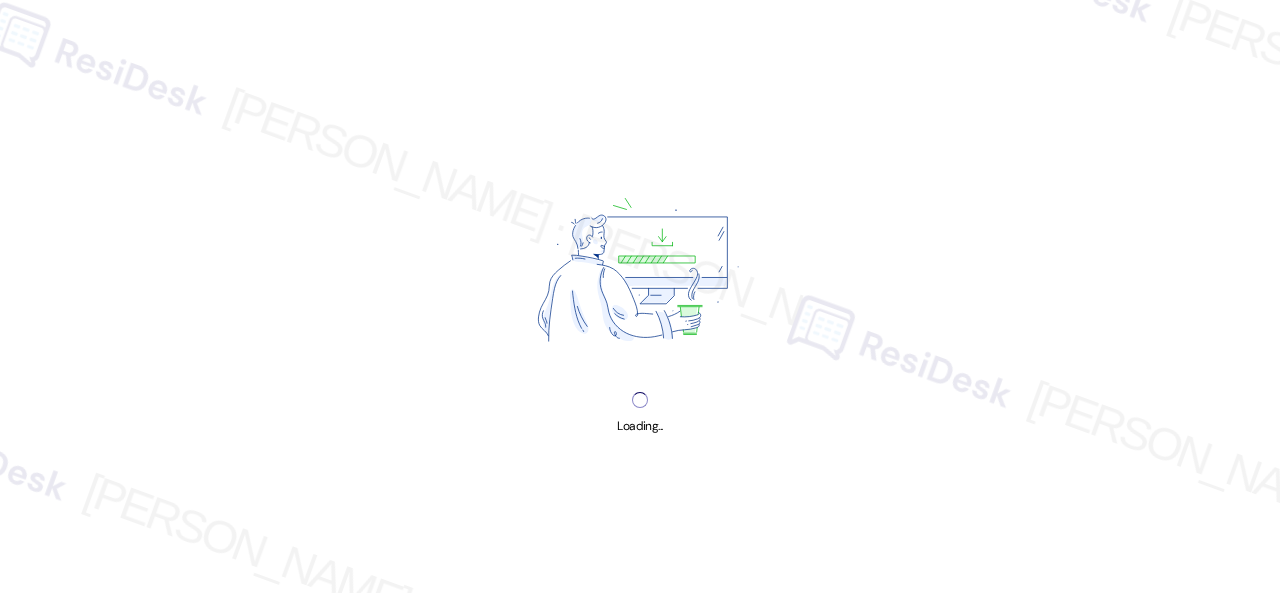 scroll, scrollTop: 0, scrollLeft: 0, axis: both 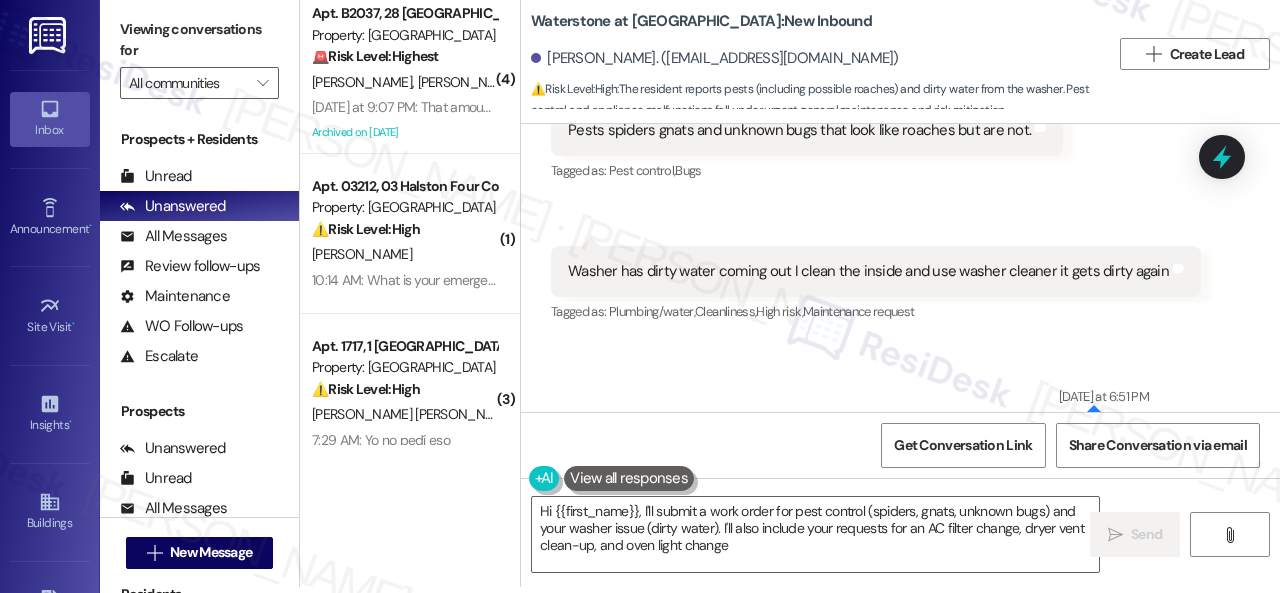 type on "Hi {{first_name}}, I'll submit a work order for pest control (spiders, gnats, unknown bugs) and your washer issue (dirty water). I'll also include your requests for an AC filter change, dryer vent clean-up, and oven light change!" 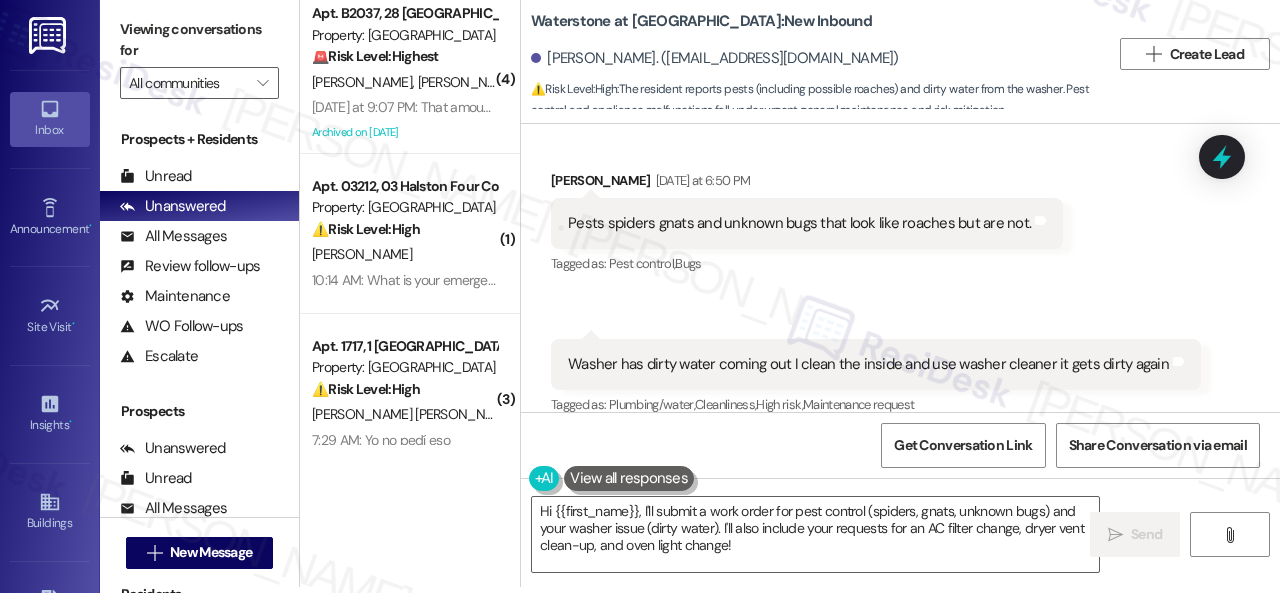 scroll, scrollTop: 15470, scrollLeft: 0, axis: vertical 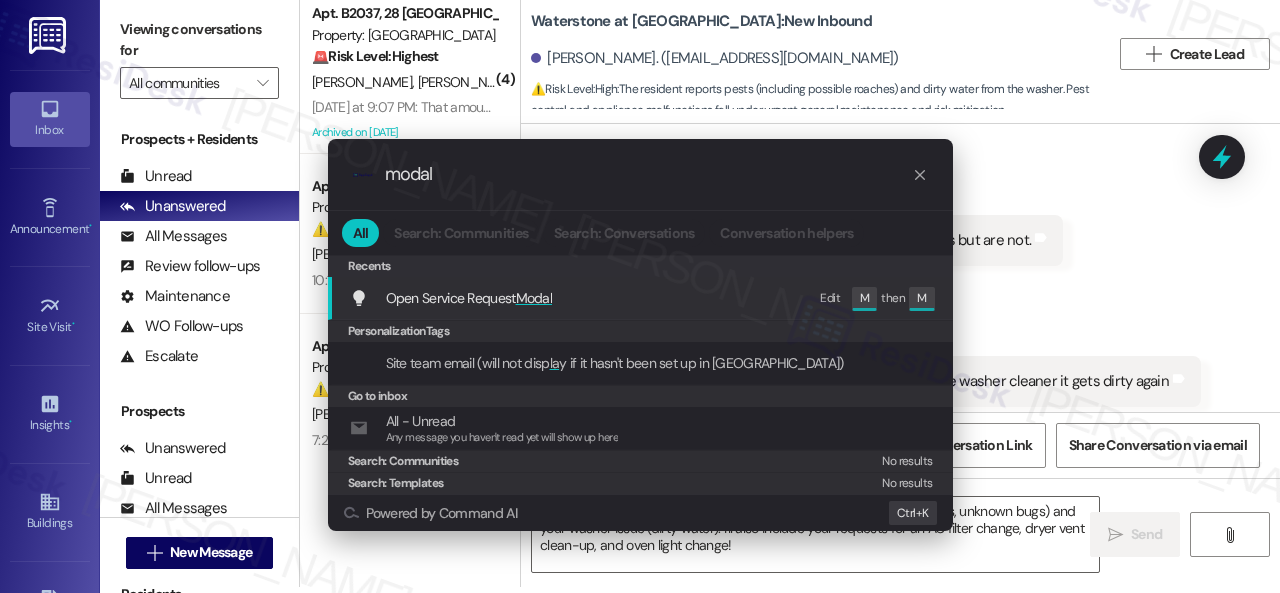 type on "modal" 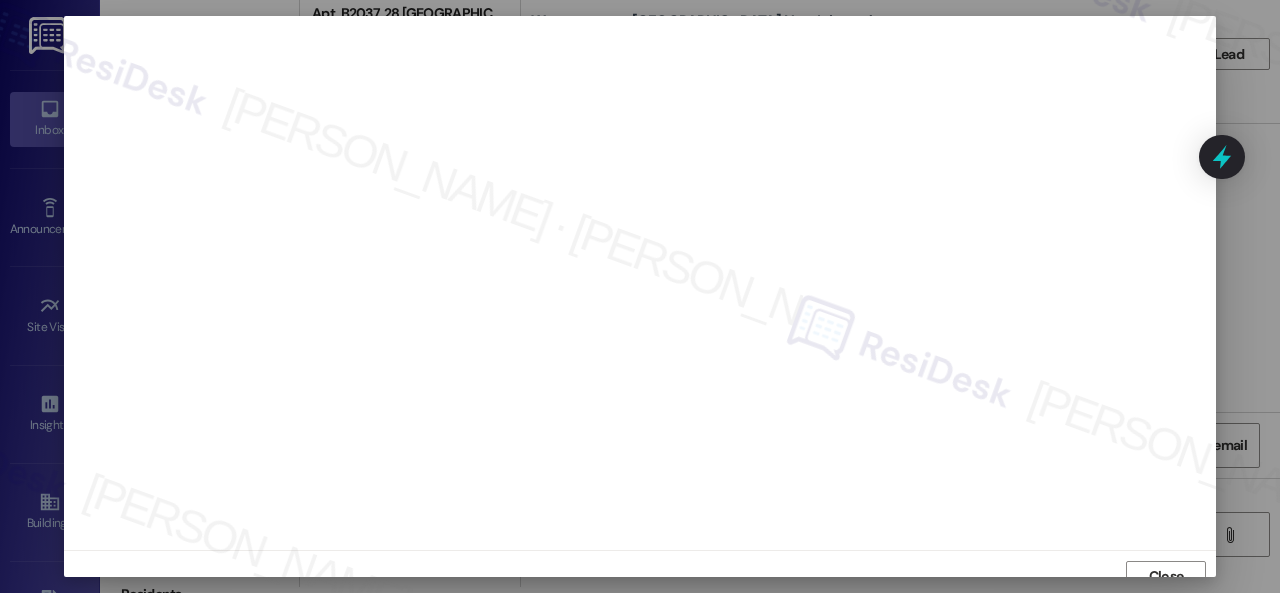 scroll, scrollTop: 15, scrollLeft: 0, axis: vertical 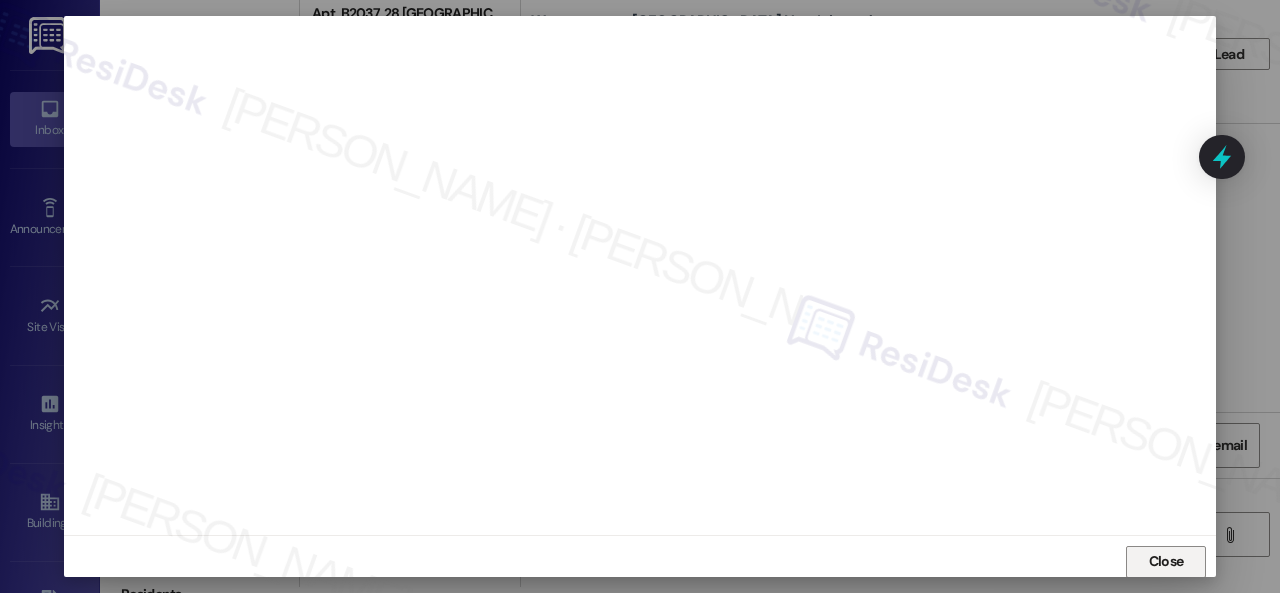click on "Close" at bounding box center (1166, 562) 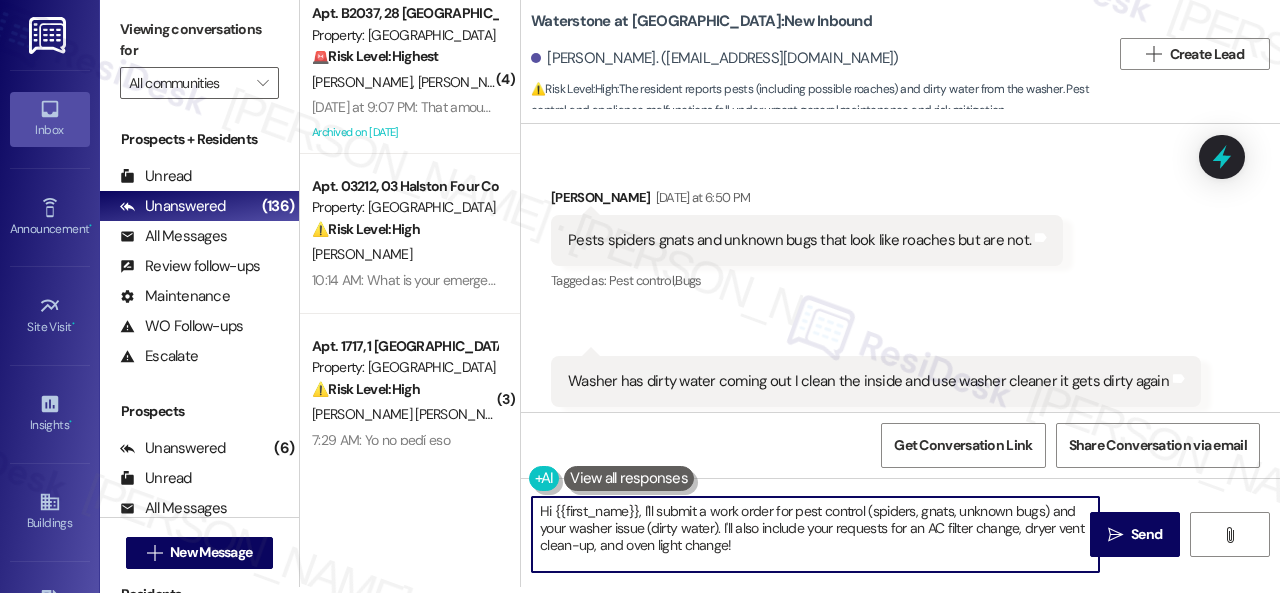 drag, startPoint x: 641, startPoint y: 512, endPoint x: 822, endPoint y: 567, distance: 189.17188 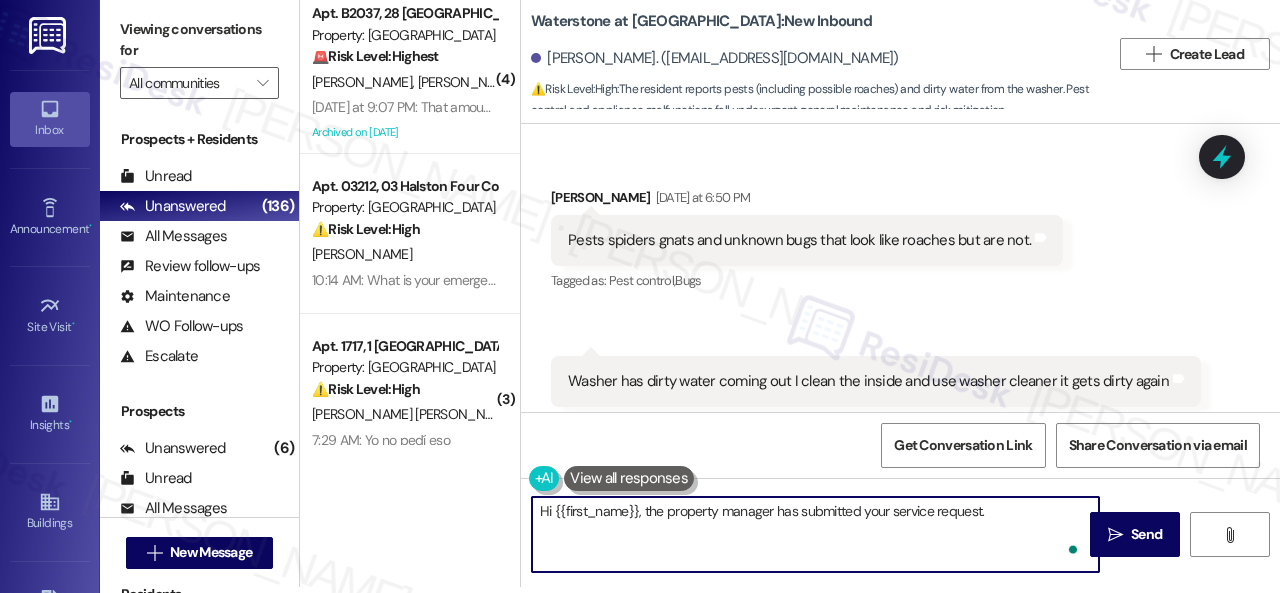 paste on "Maintenance will be there shortly to assist you." 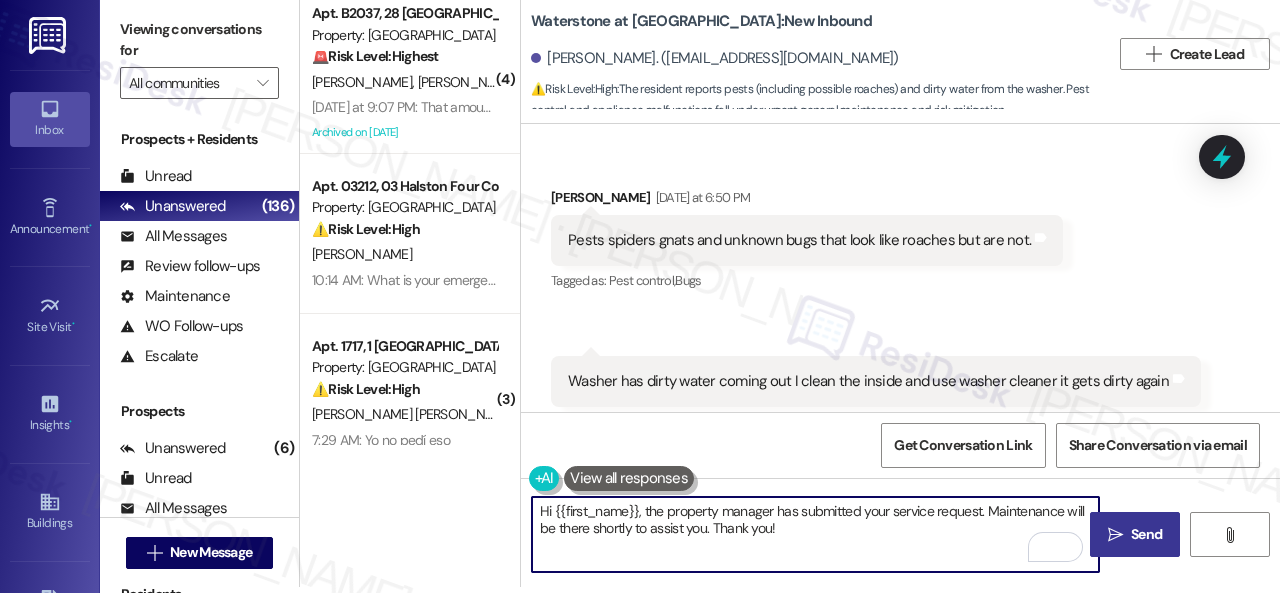 type on "Hi {{first_name}}, the property manager has submitted your service request. Maintenance will be there shortly to assist you. Thank you!" 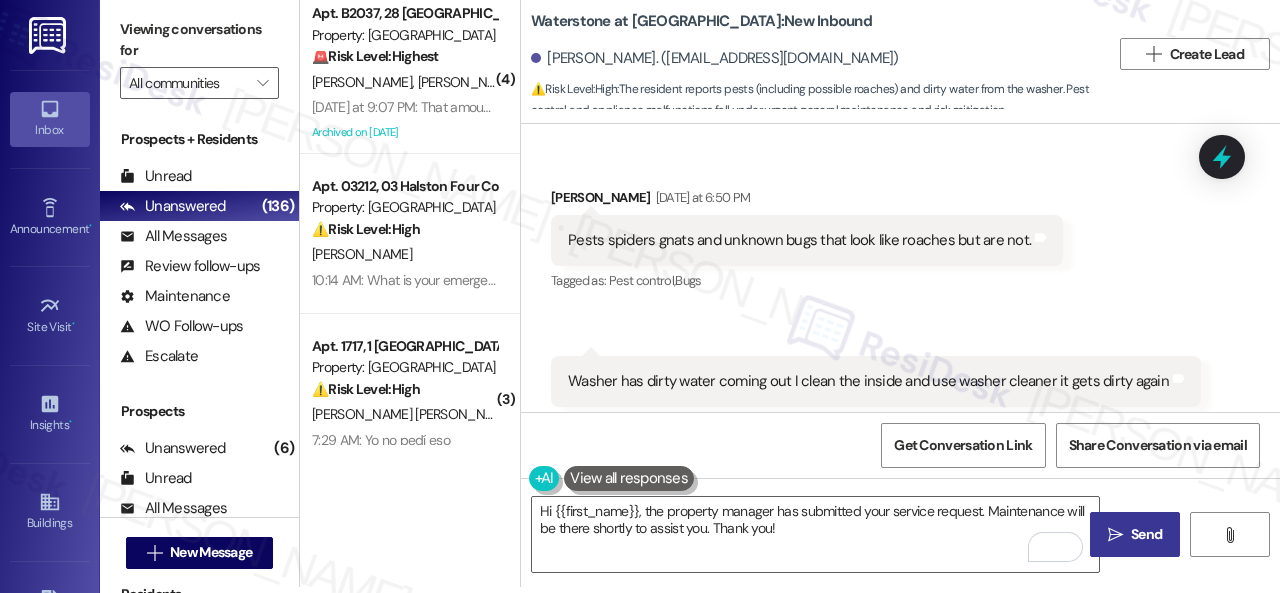 click on "Send" at bounding box center (1146, 534) 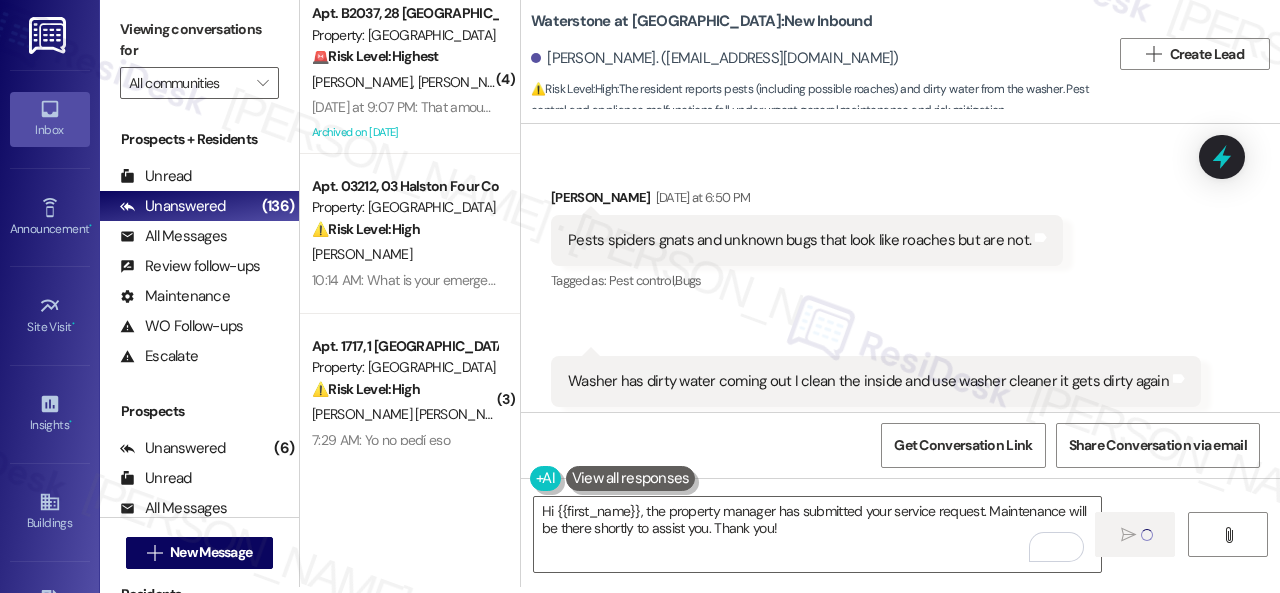 type 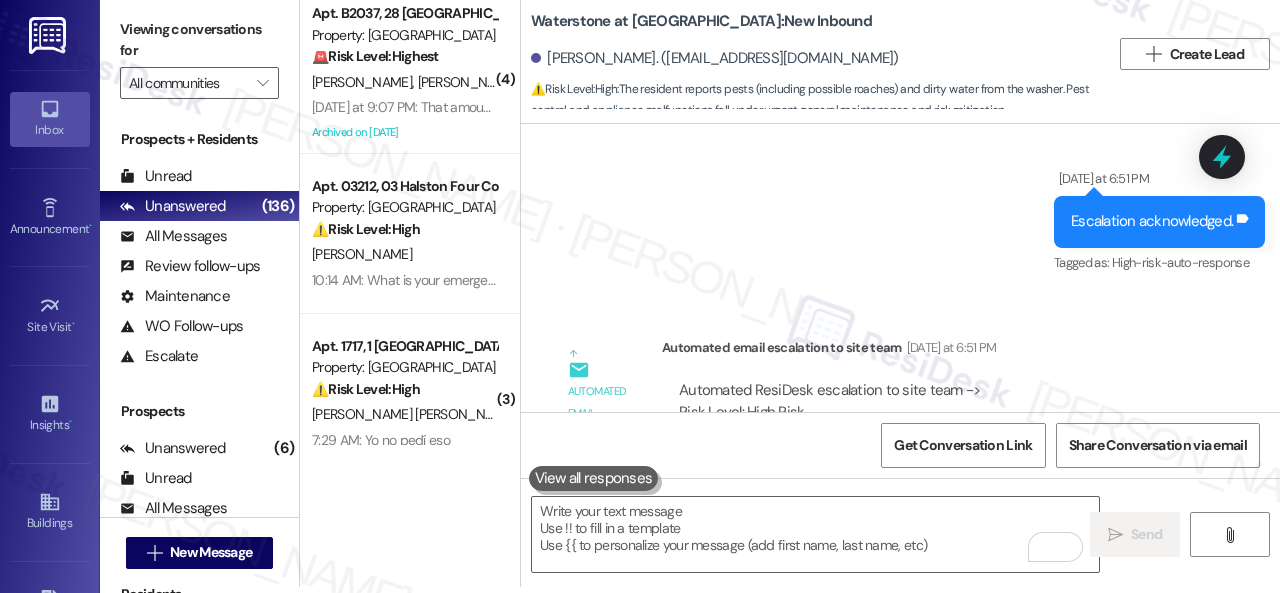 scroll, scrollTop: 15870, scrollLeft: 0, axis: vertical 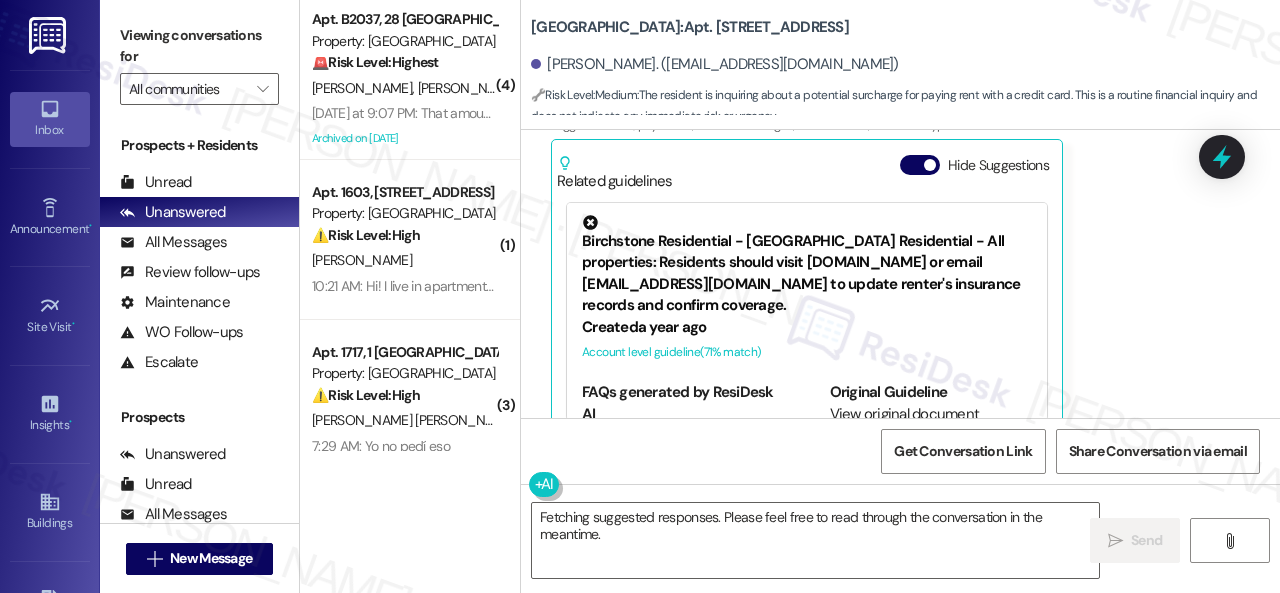 drag, startPoint x: 625, startPoint y: 537, endPoint x: 471, endPoint y: 543, distance: 154.11684 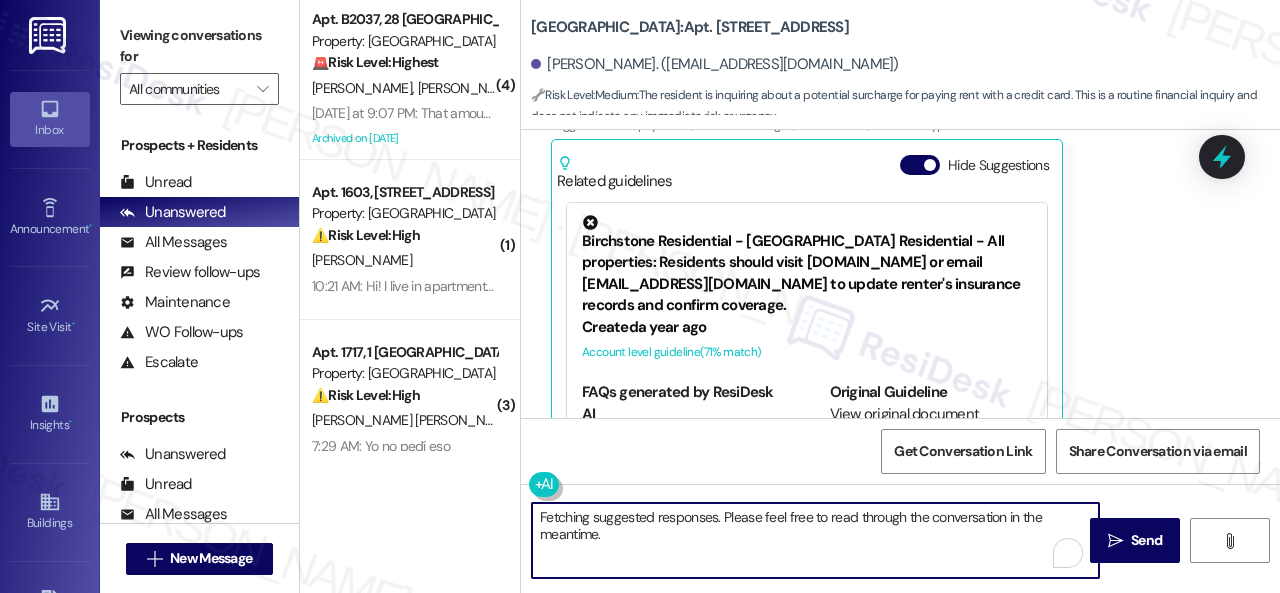 click on "Fetching suggested responses. Please feel free to read through the conversation in the meantime." at bounding box center [815, 540] 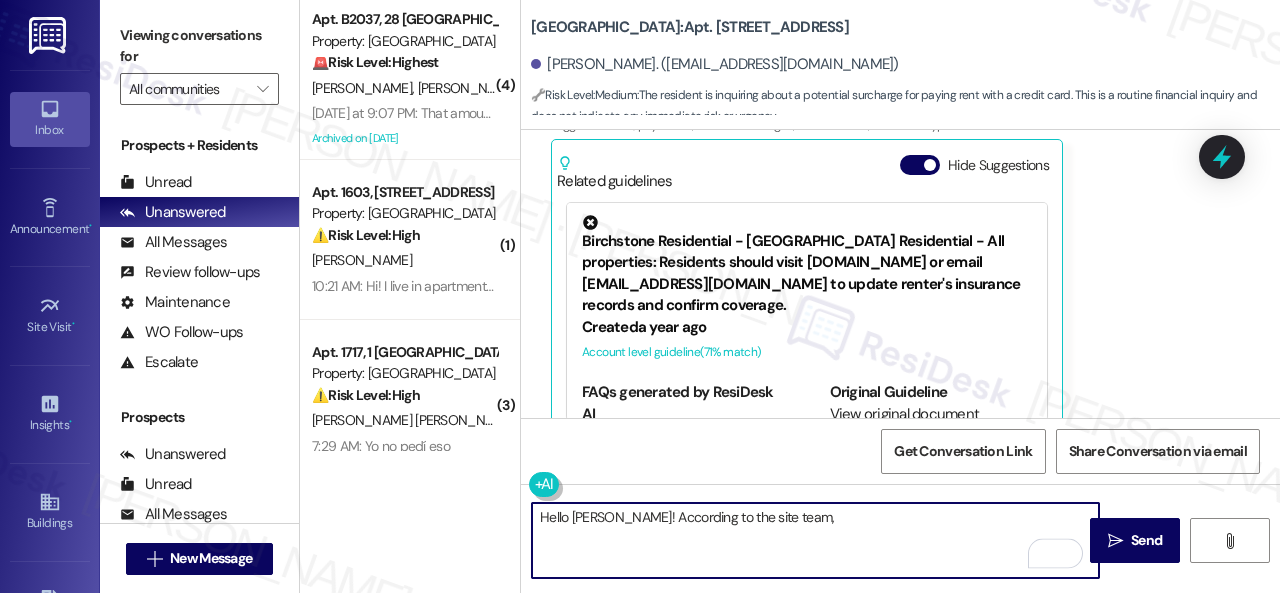 paste on "that a 3% charge will apply if a credit card is used." 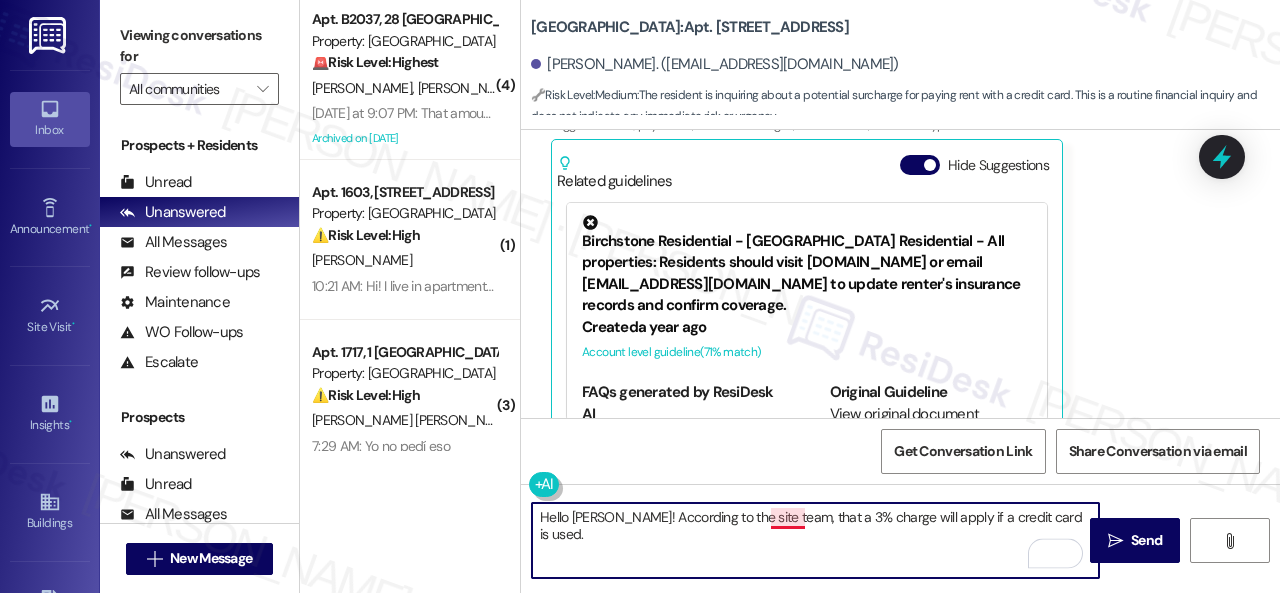 click on "Hello Cesar! According to the site team, that a 3% charge will apply if a credit card is used." at bounding box center [815, 540] 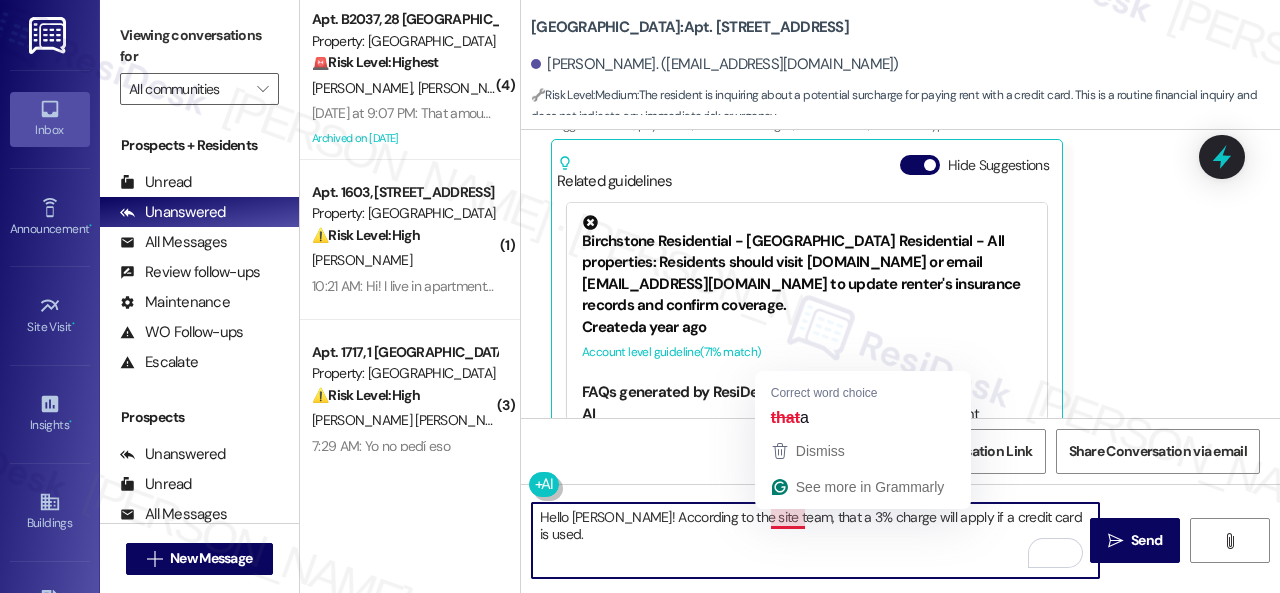 click on "Hello Cesar! According to the site team, that a 3% charge will apply if a credit card is used." at bounding box center (815, 540) 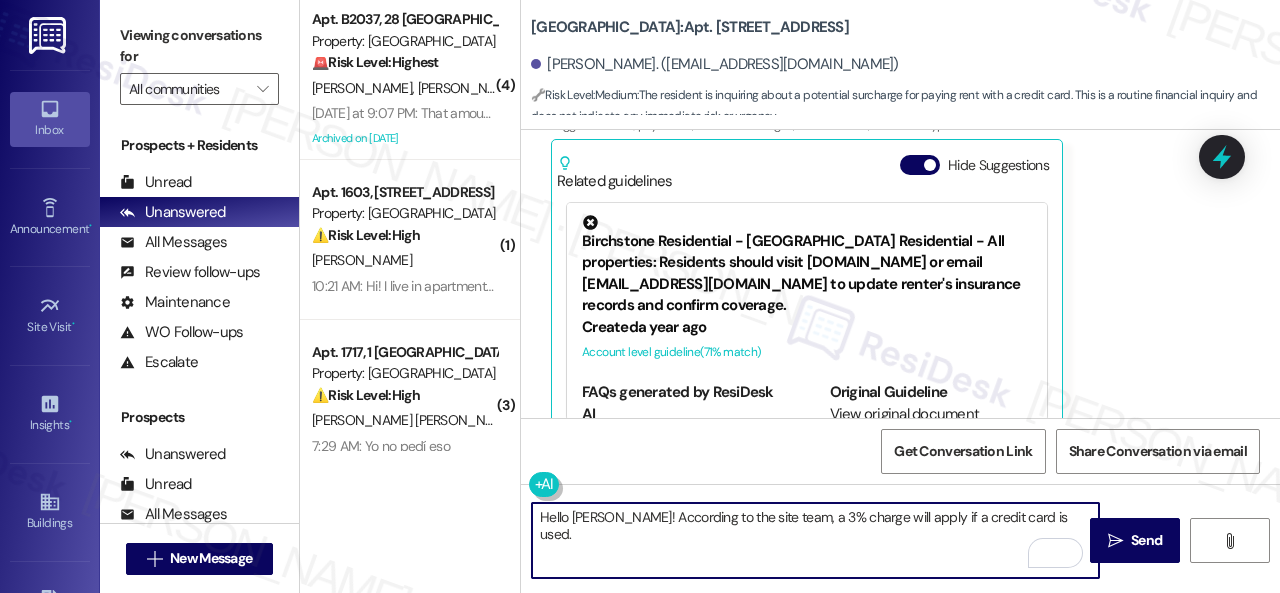 click on "Hello Cesar! According to the site team, a 3% charge will apply if a credit card is used." at bounding box center [815, 540] 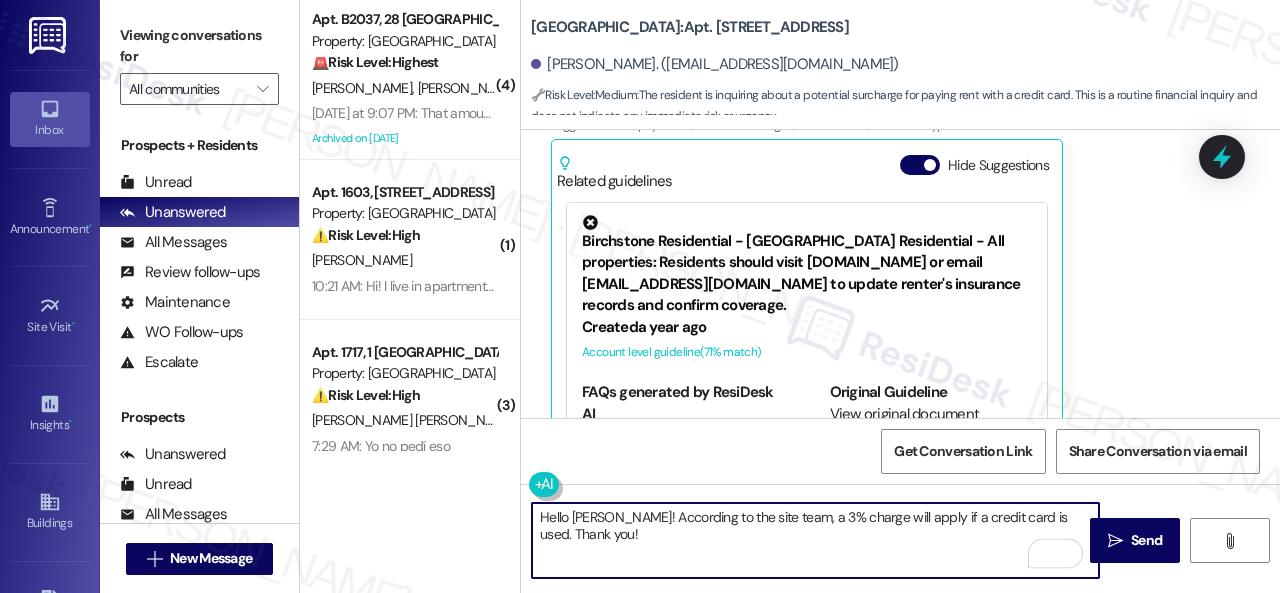type on "Hello Cesar! According to the site team, a 3% charge will apply if a credit card is used. Thank you!" 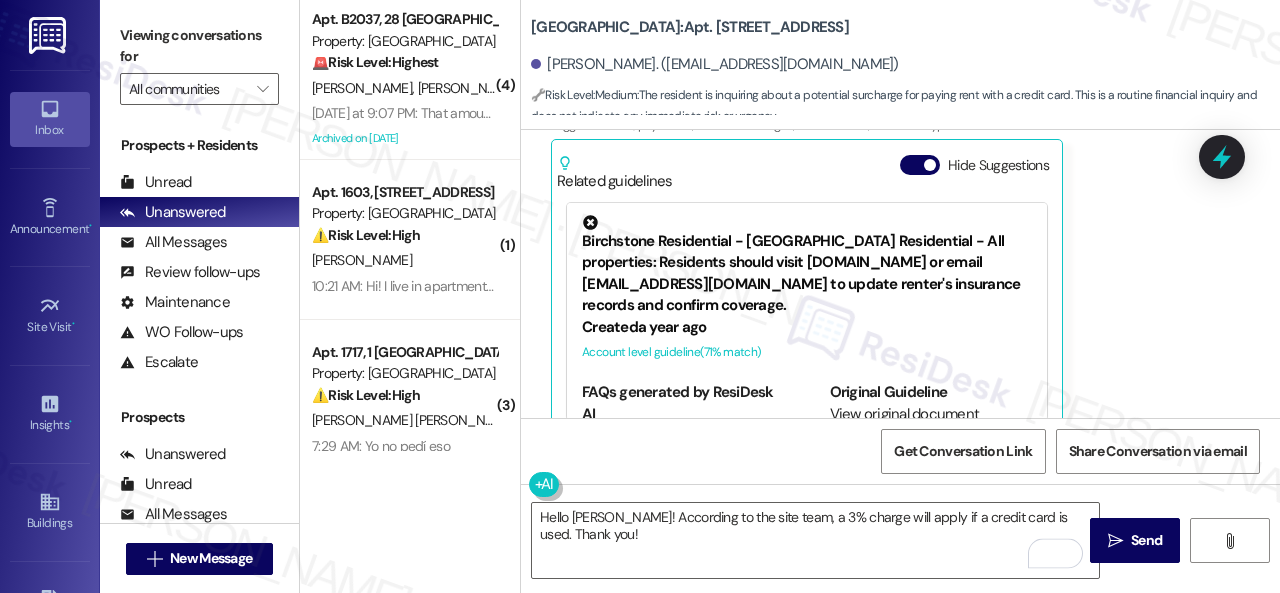 click on "Cesar Gonzalez Jul 26, 2025 at 11:24 PM Translated message:  A question, if I pay the next rent with a credit card, would I incur any surcharge? Please (inquiry about payment method) (potential fee implication) Original message, translated from   Spanish :  Una pregunta que no cause honorarios si pago la próxima renta con tarjeta de crédito tendría algún recargo? Please  Translated from original message: Una pregunta que no cause honorarios si pago la próxima renta con tarjeta de crédito tendría algún recargo? Please  Tags and notes Tagged as:   Rent/payments ,  Click to highlight conversations about Rent/payments Additional charges ,  Click to highlight conversations about Additional charges Emailed client ,  Click to highlight conversations about Emailed client Escalation type escalation Click to highlight conversations about Escalation type escalation  Related guidelines Hide Suggestions Created  a year ago Account level guideline  ( 71 % match) FAQs generated by ResiDesk AI Original Guideline  (" at bounding box center [877, 201] 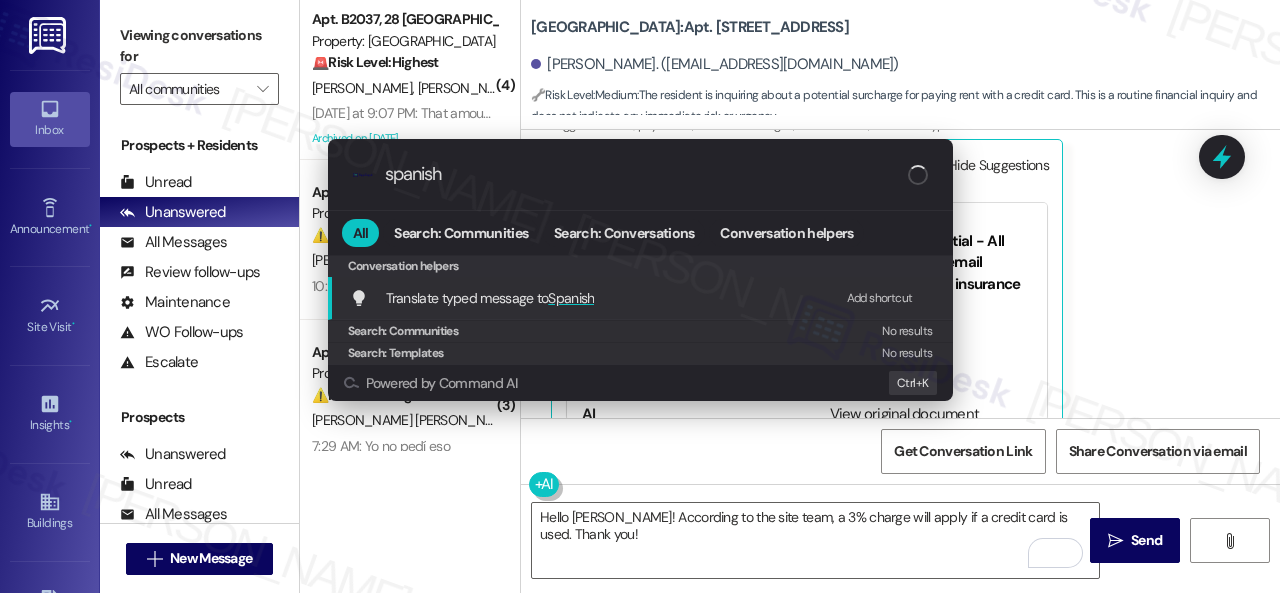 type on "spanish" 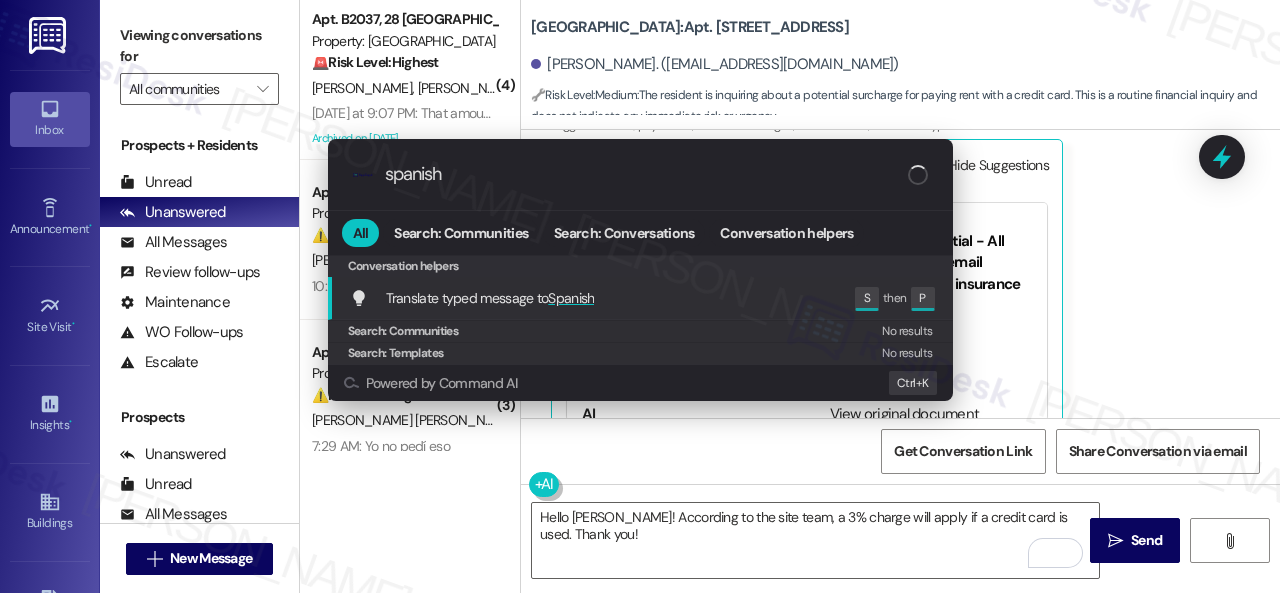 click on "Translate typed message to  Spanish" at bounding box center [490, 298] 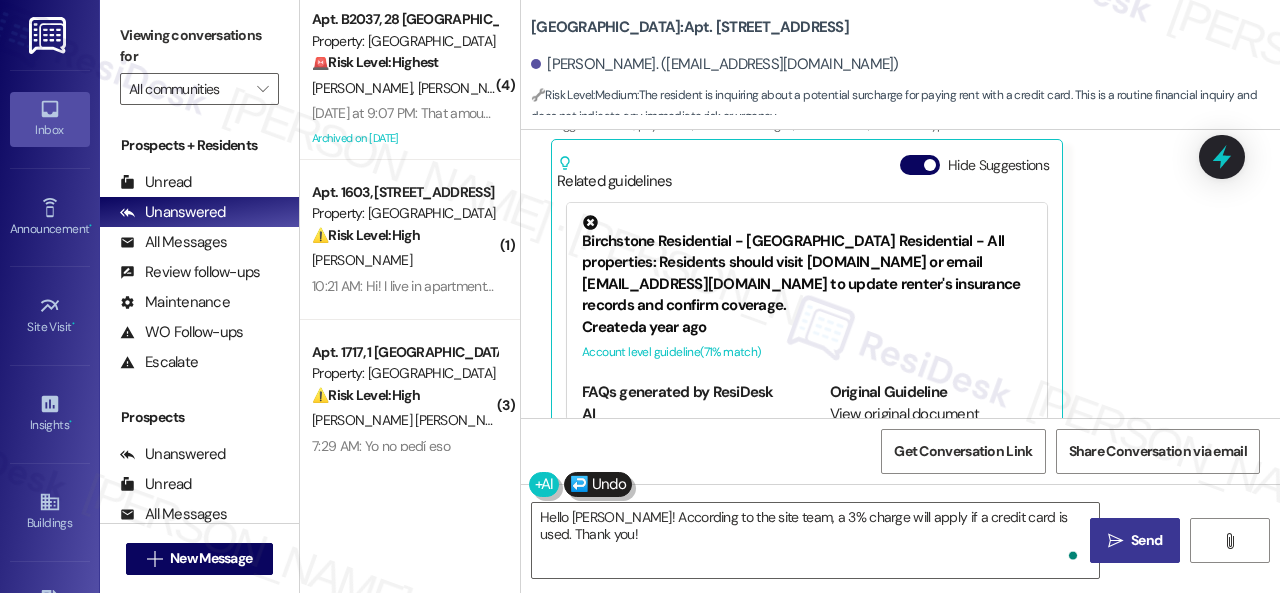 click on "" at bounding box center (1115, 541) 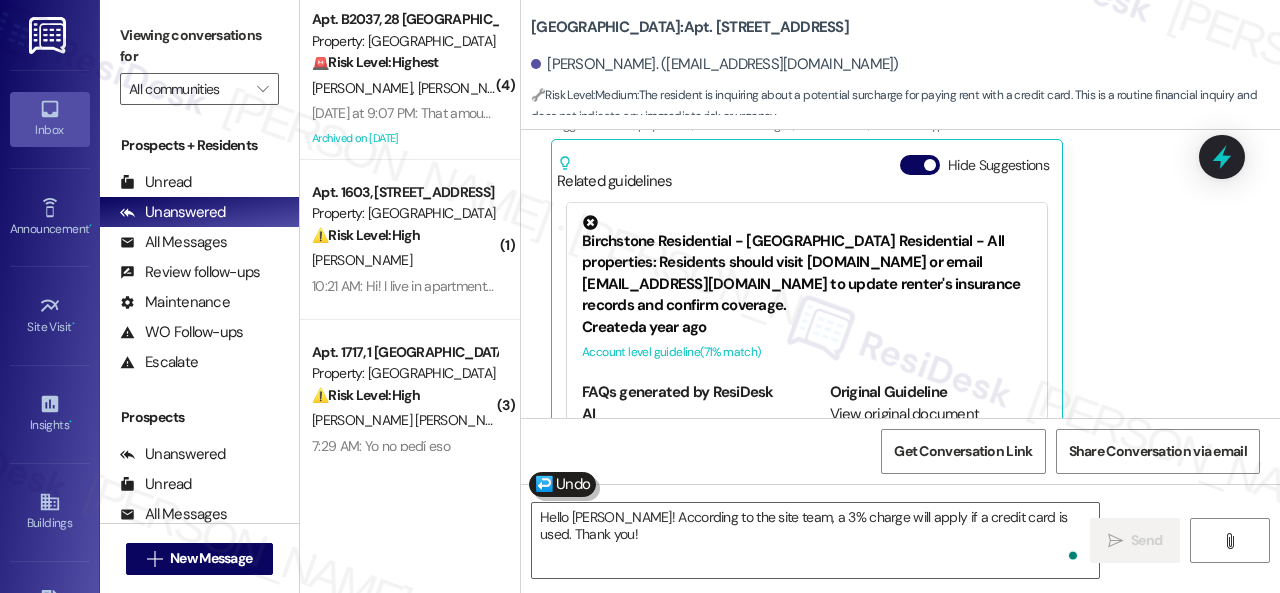 scroll, scrollTop: 8070, scrollLeft: 0, axis: vertical 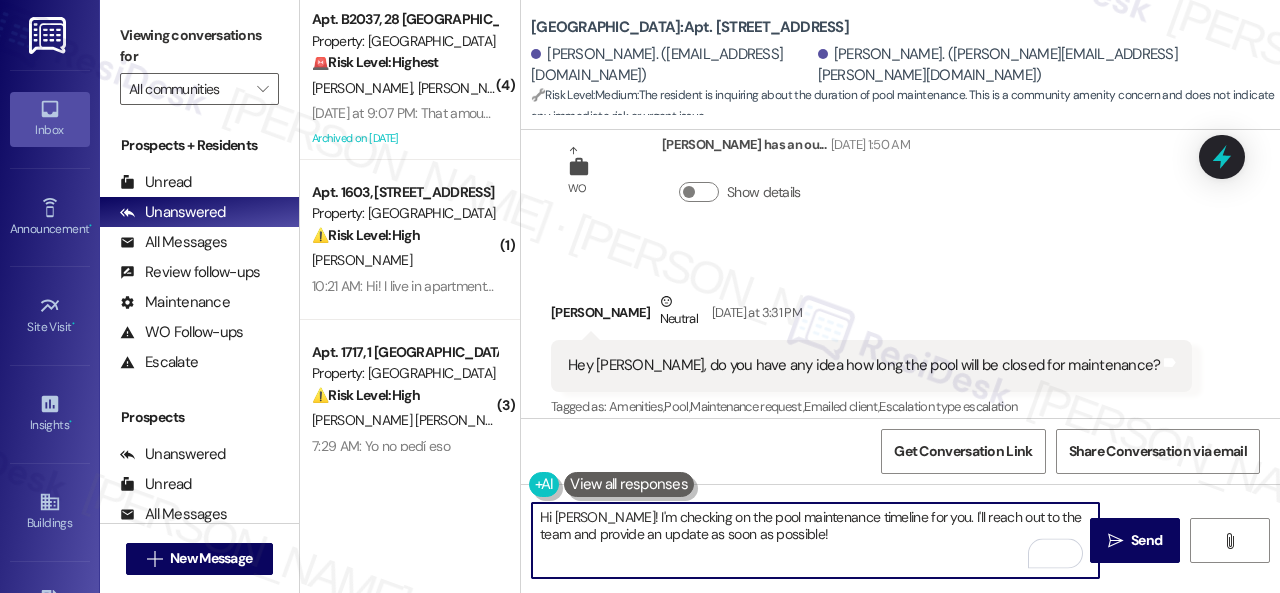 drag, startPoint x: 792, startPoint y: 541, endPoint x: 592, endPoint y: 517, distance: 201.43486 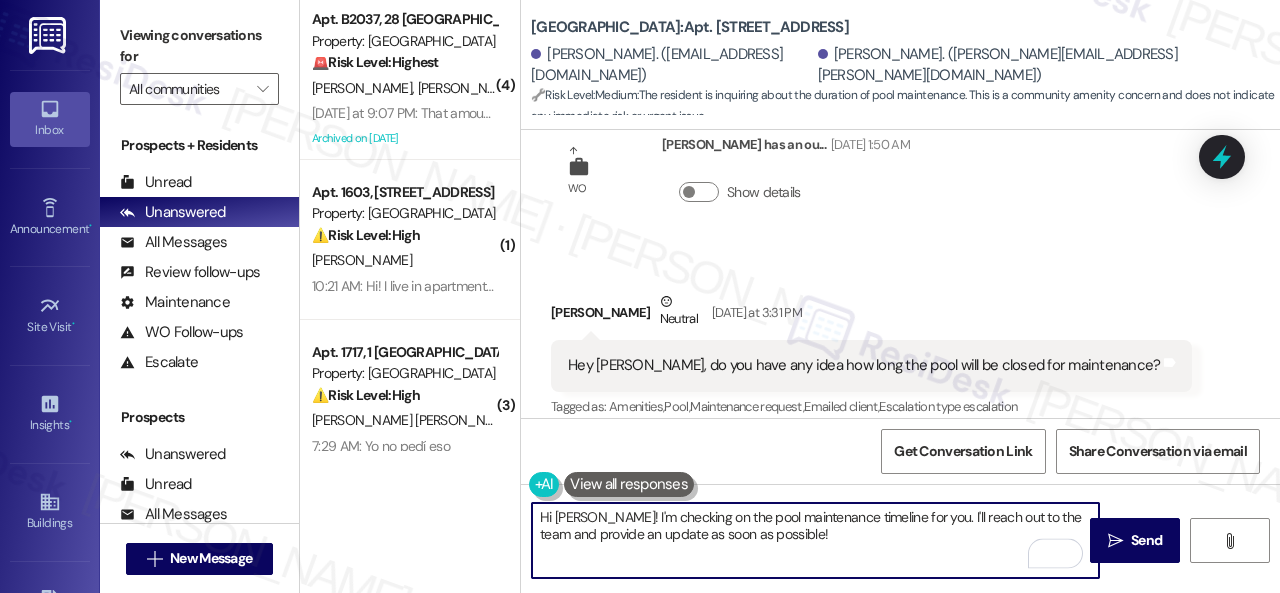click on "Hi [PERSON_NAME]! I'm checking on the pool maintenance timeline for you. I'll reach out to the team and provide an update as soon as possible!" at bounding box center [815, 540] 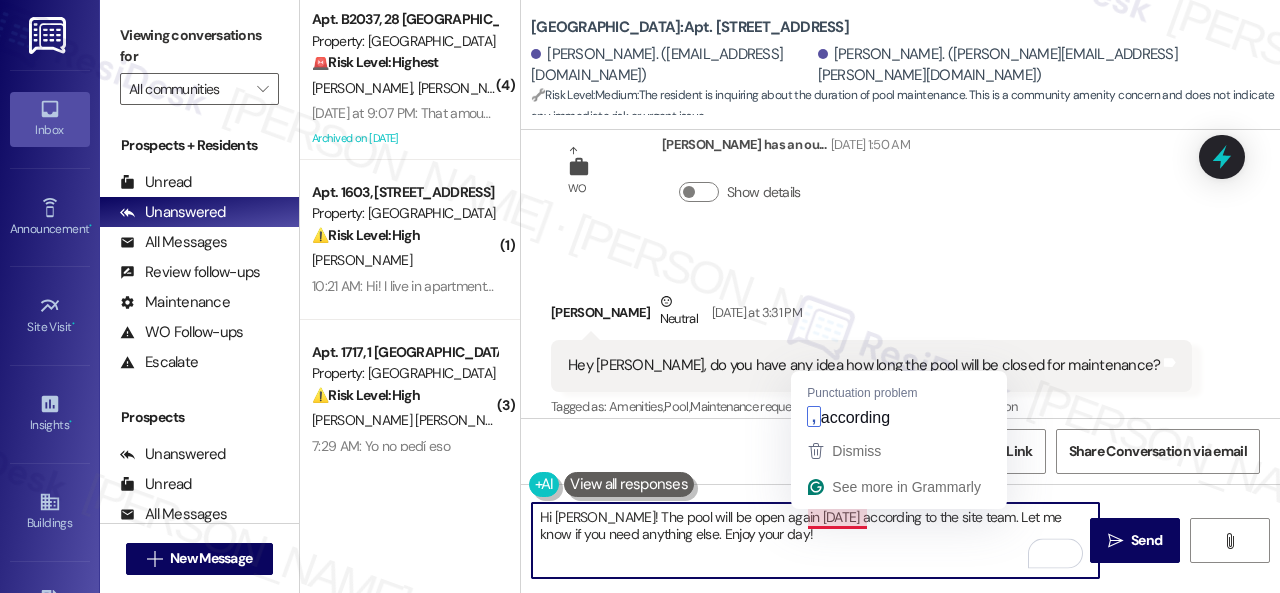 click on "Hi [PERSON_NAME]! The pool will be open again [DATE] according to the site team. Let me know if you need anything else. Enjoy your day!" at bounding box center (815, 540) 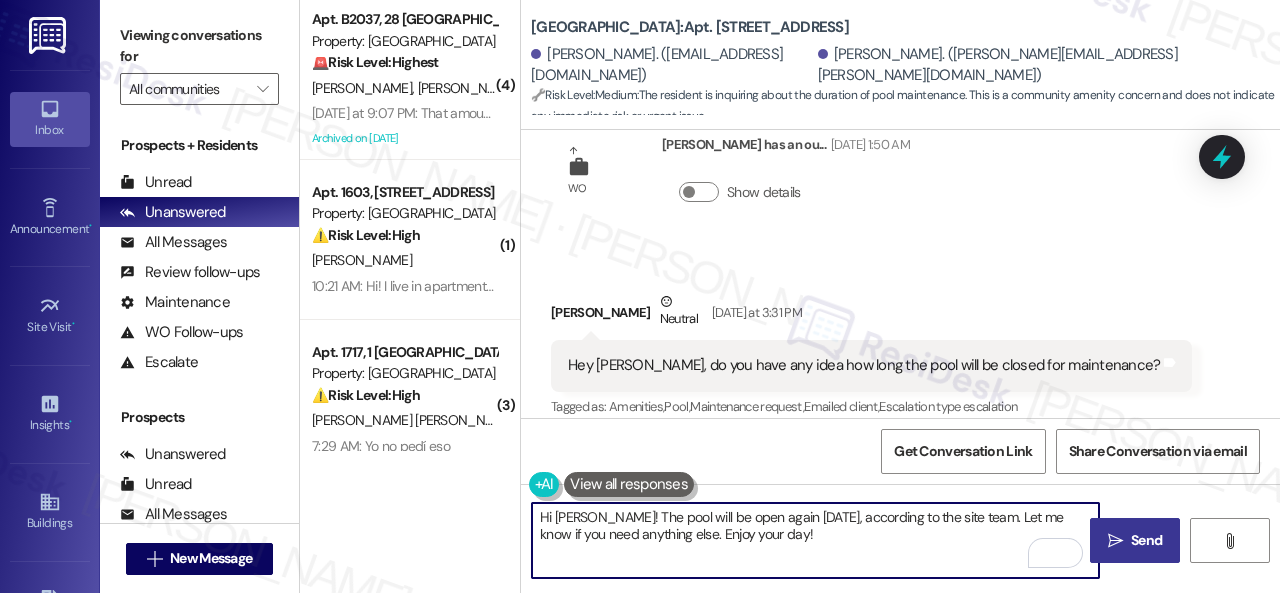 type on "Hi [PERSON_NAME]! The pool will be open again [DATE], according to the site team. Let me know if you need anything else. Enjoy your day!" 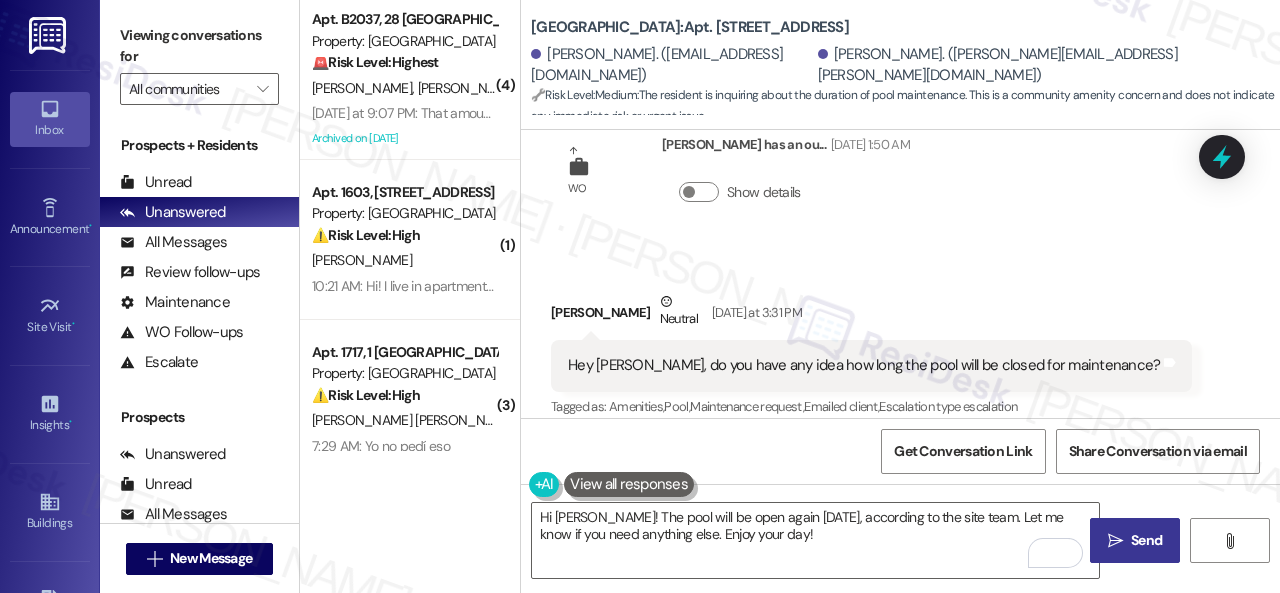 click on " Send" at bounding box center (1135, 540) 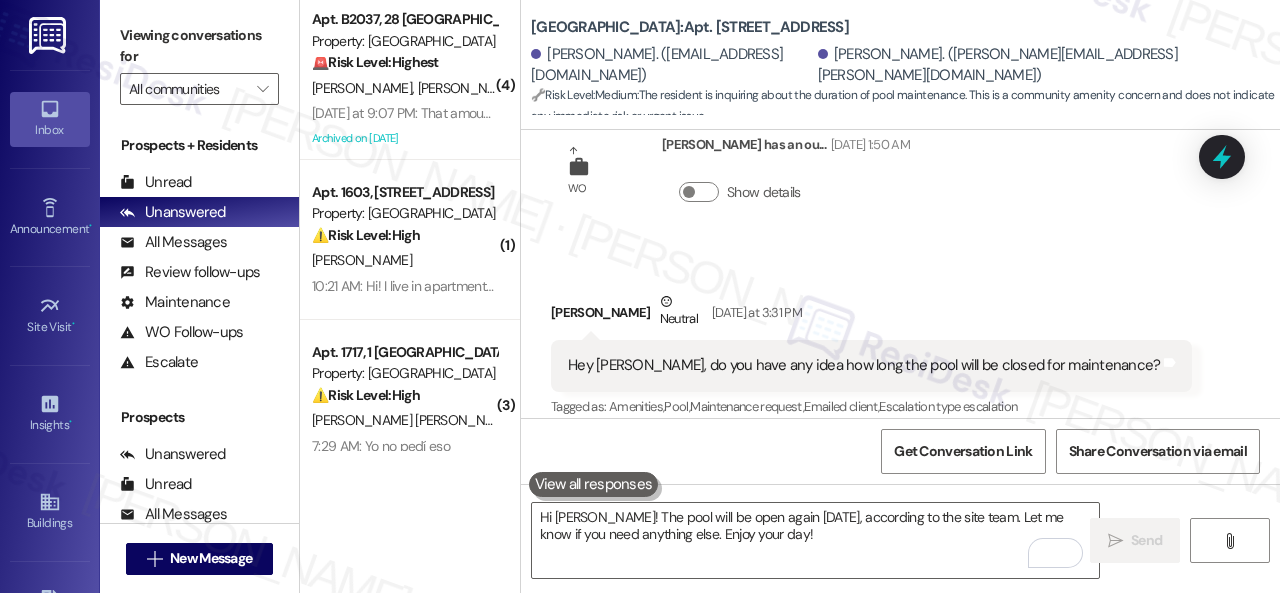 type 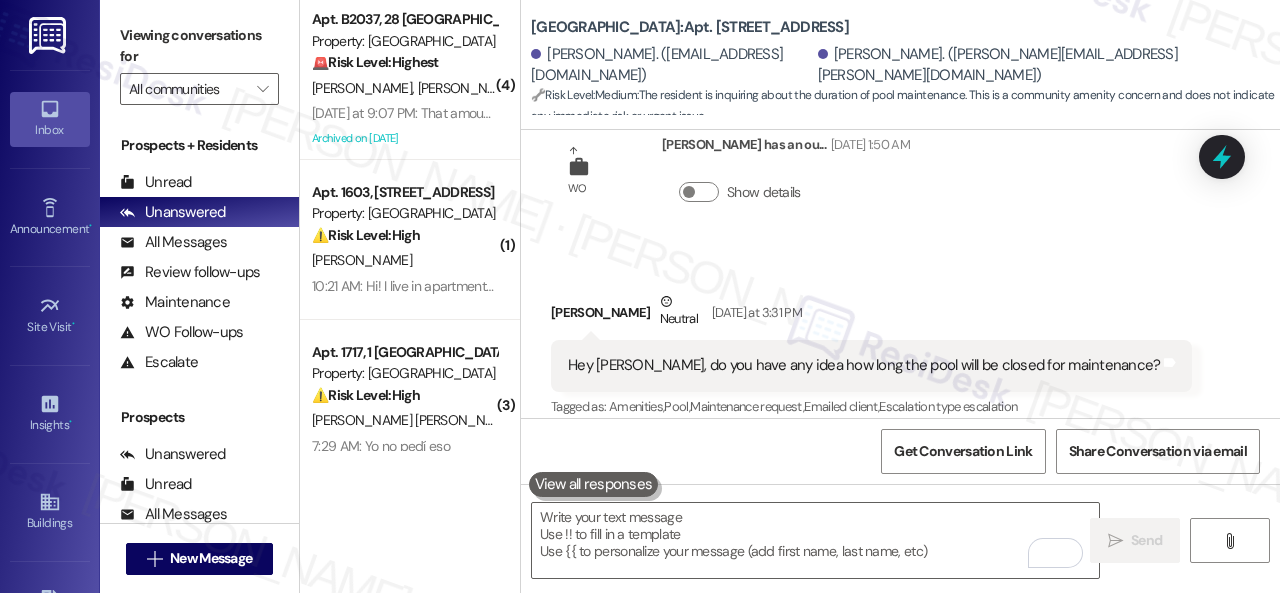 scroll, scrollTop: 17936, scrollLeft: 0, axis: vertical 